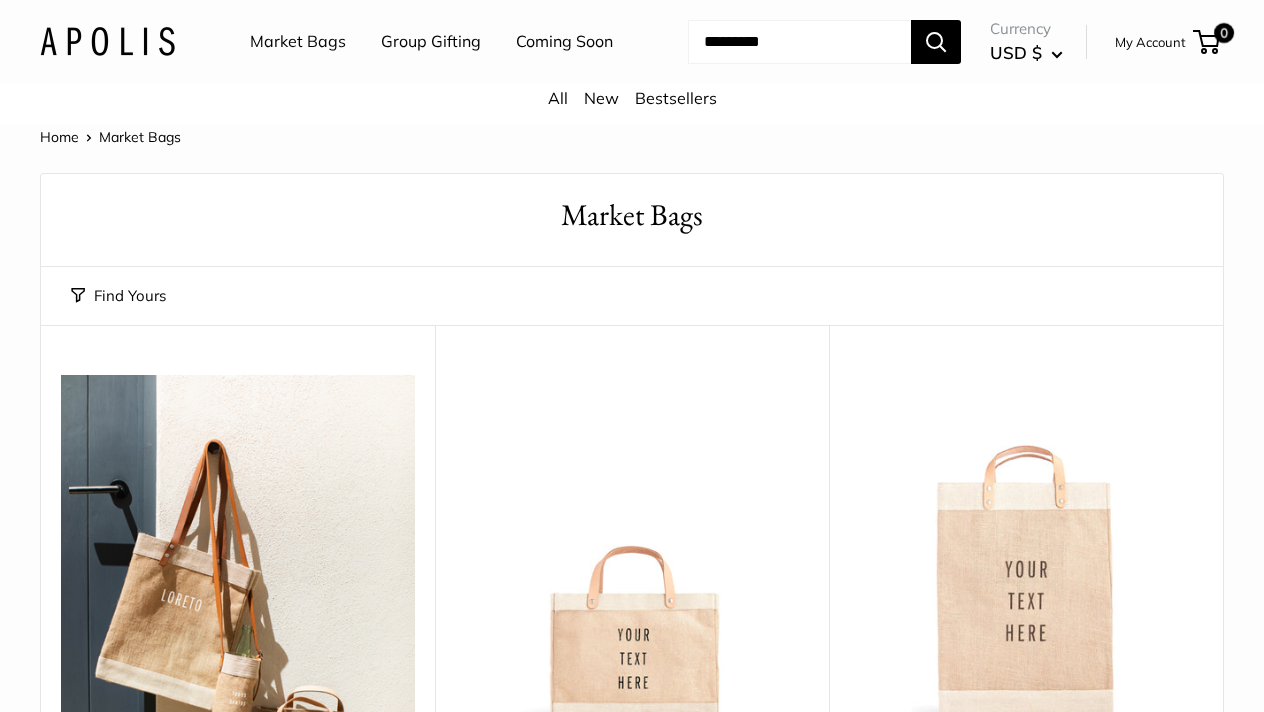 scroll, scrollTop: 0, scrollLeft: 0, axis: both 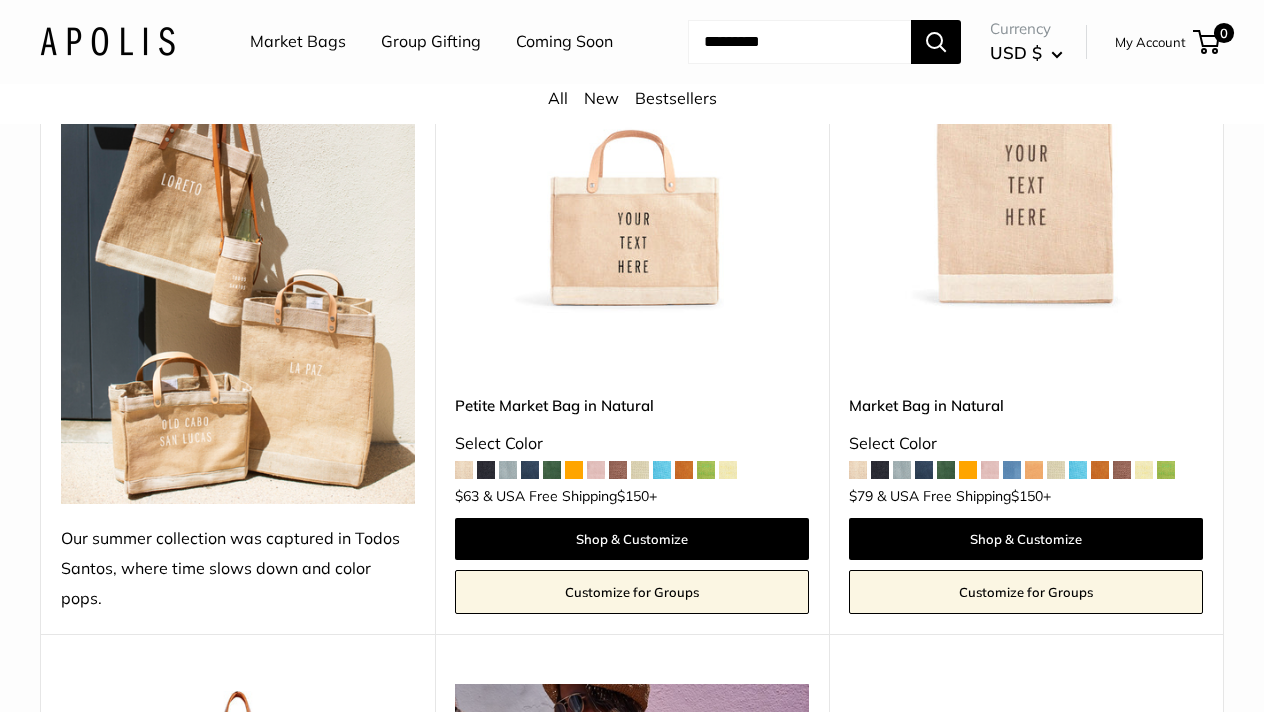 click at bounding box center (0, 0) 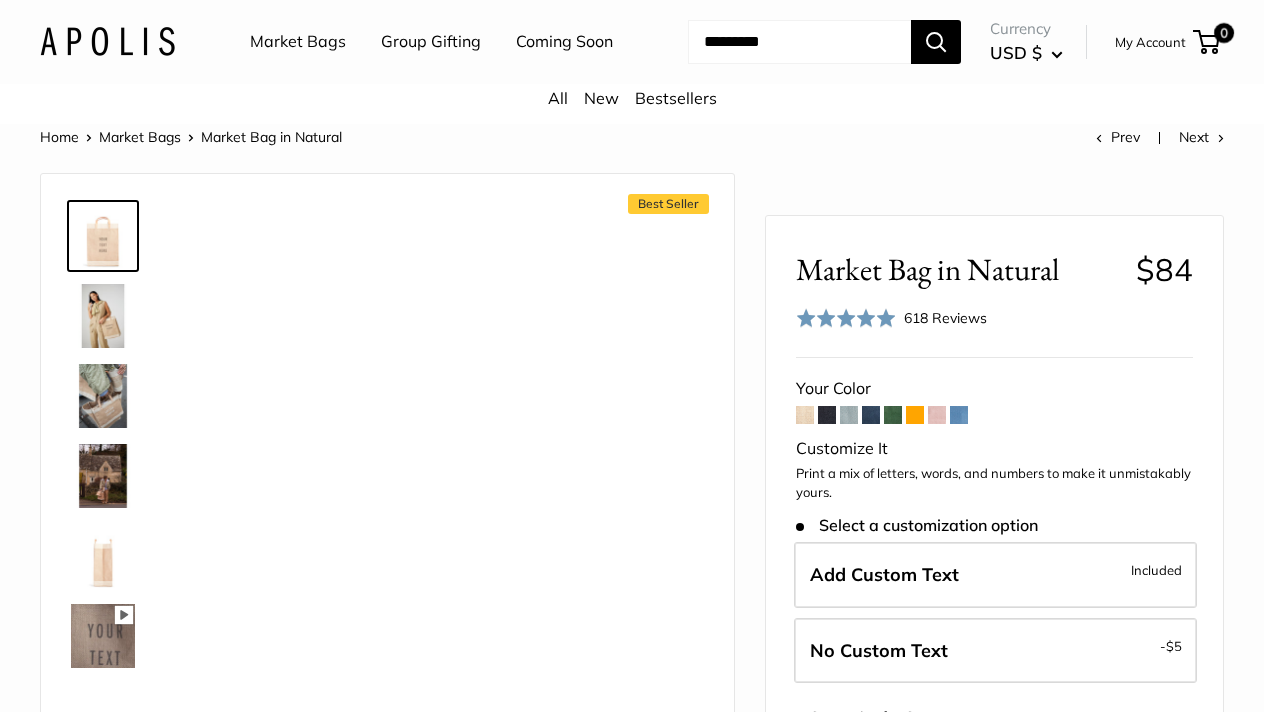 scroll, scrollTop: 0, scrollLeft: 0, axis: both 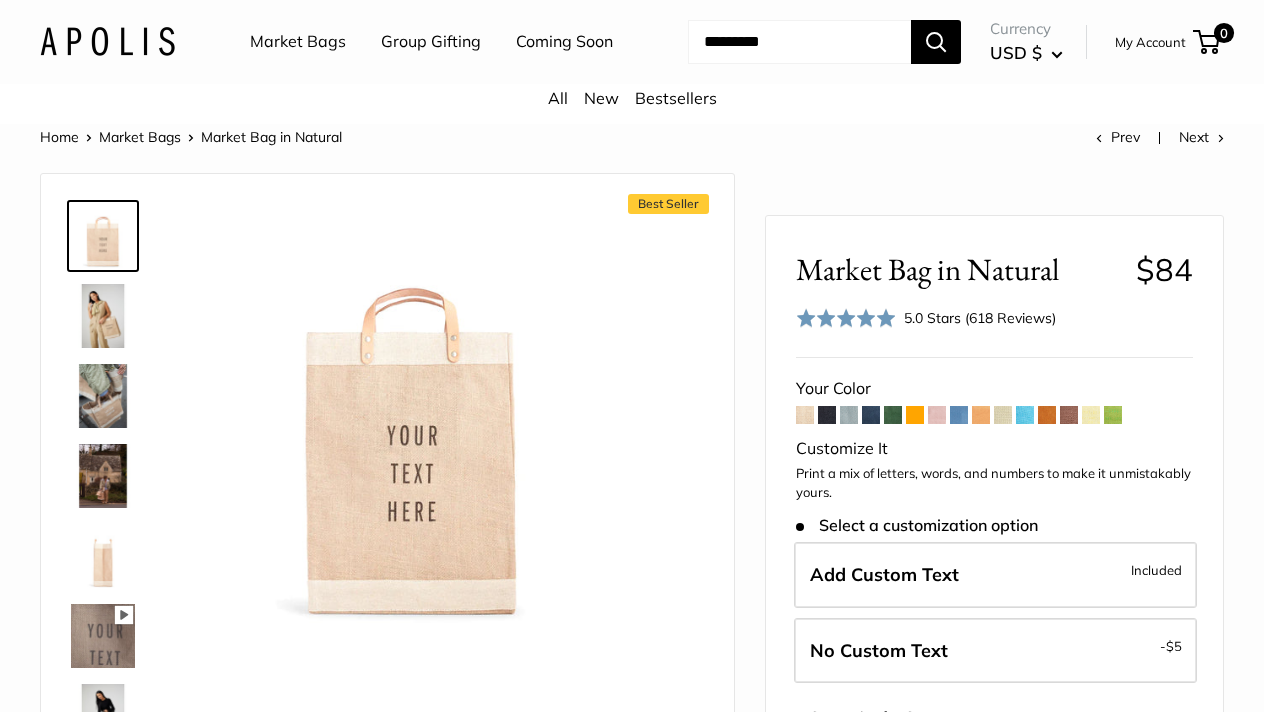 click at bounding box center [871, 415] 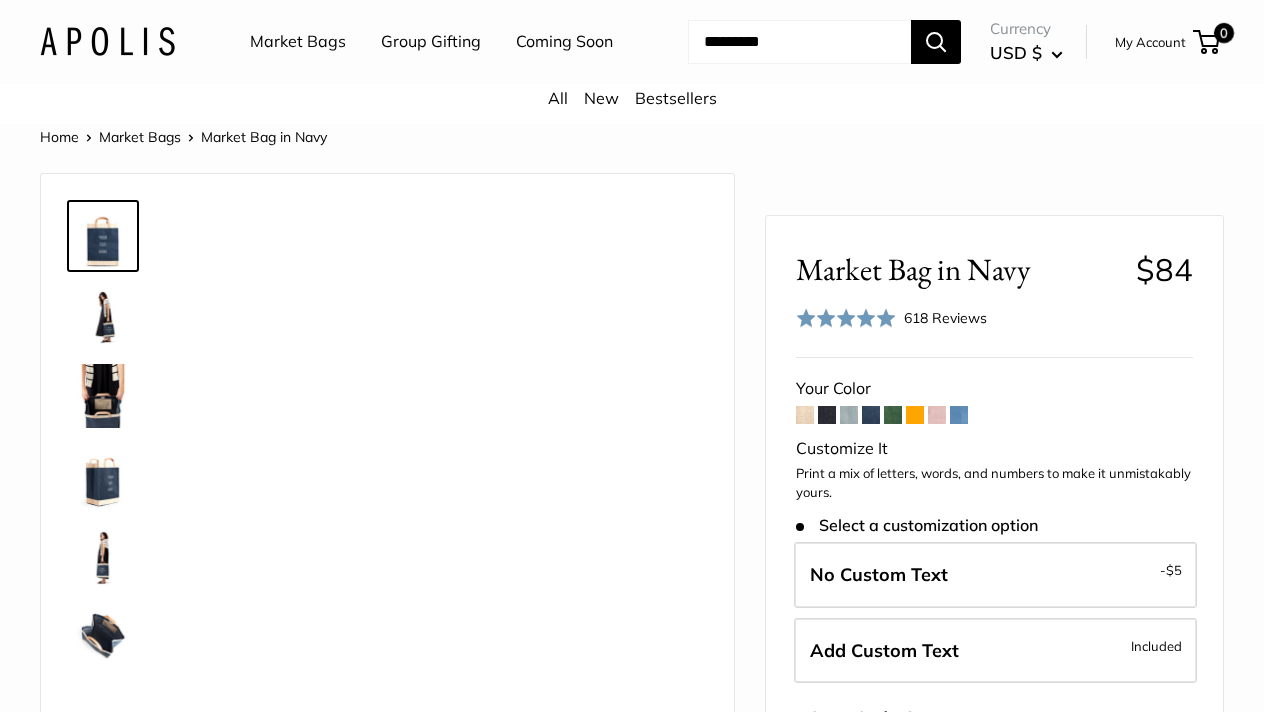 scroll, scrollTop: 0, scrollLeft: 0, axis: both 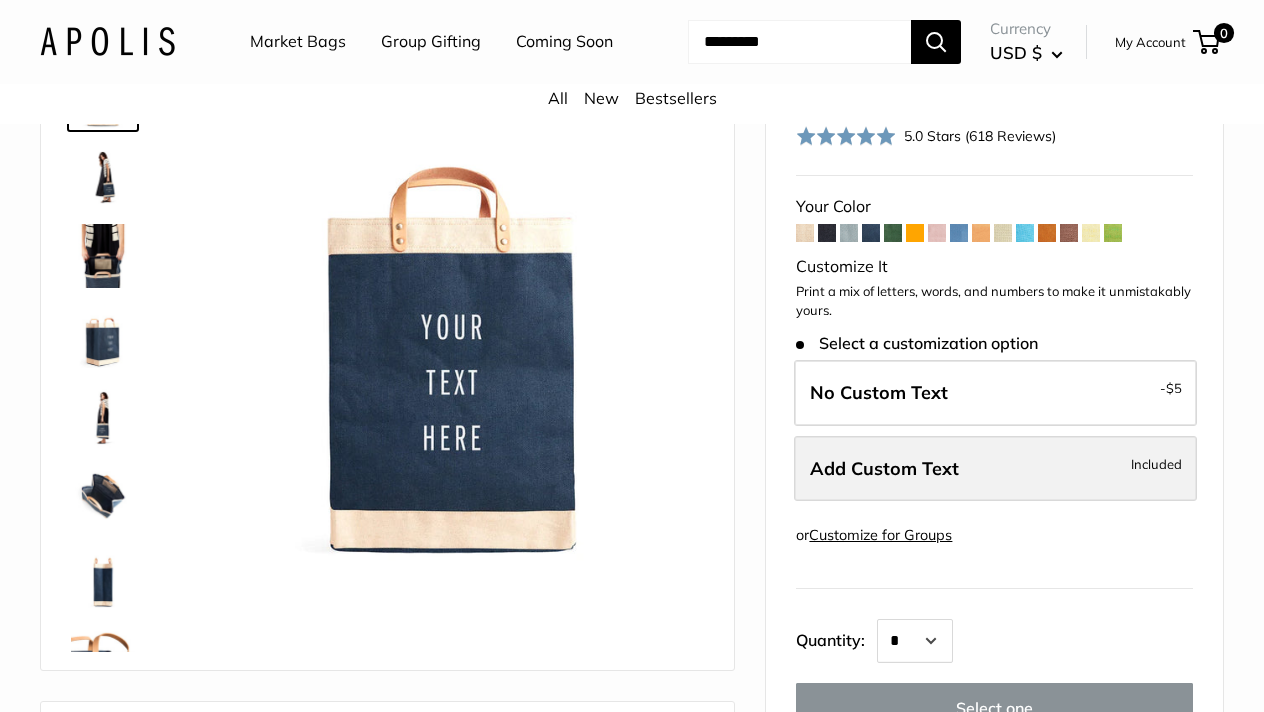 click on "Add Custom Text
Included" at bounding box center [995, 469] 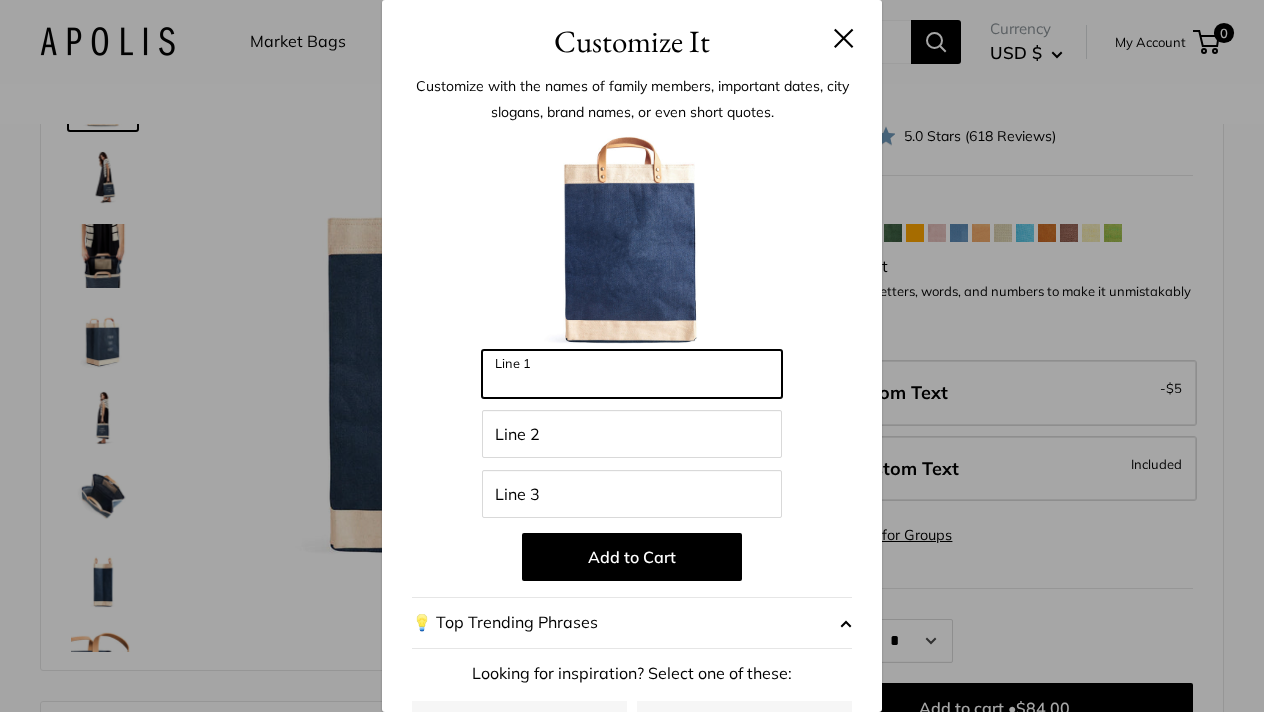click on "Line 1" at bounding box center (632, 374) 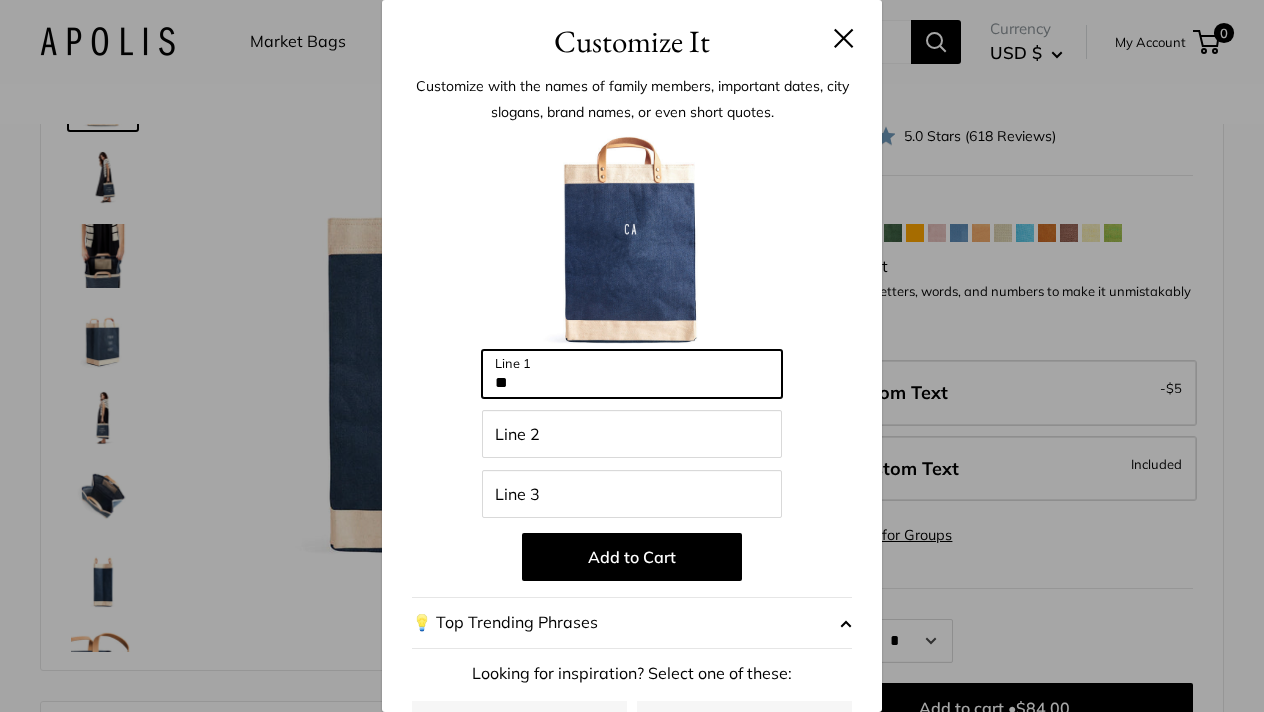 type on "*" 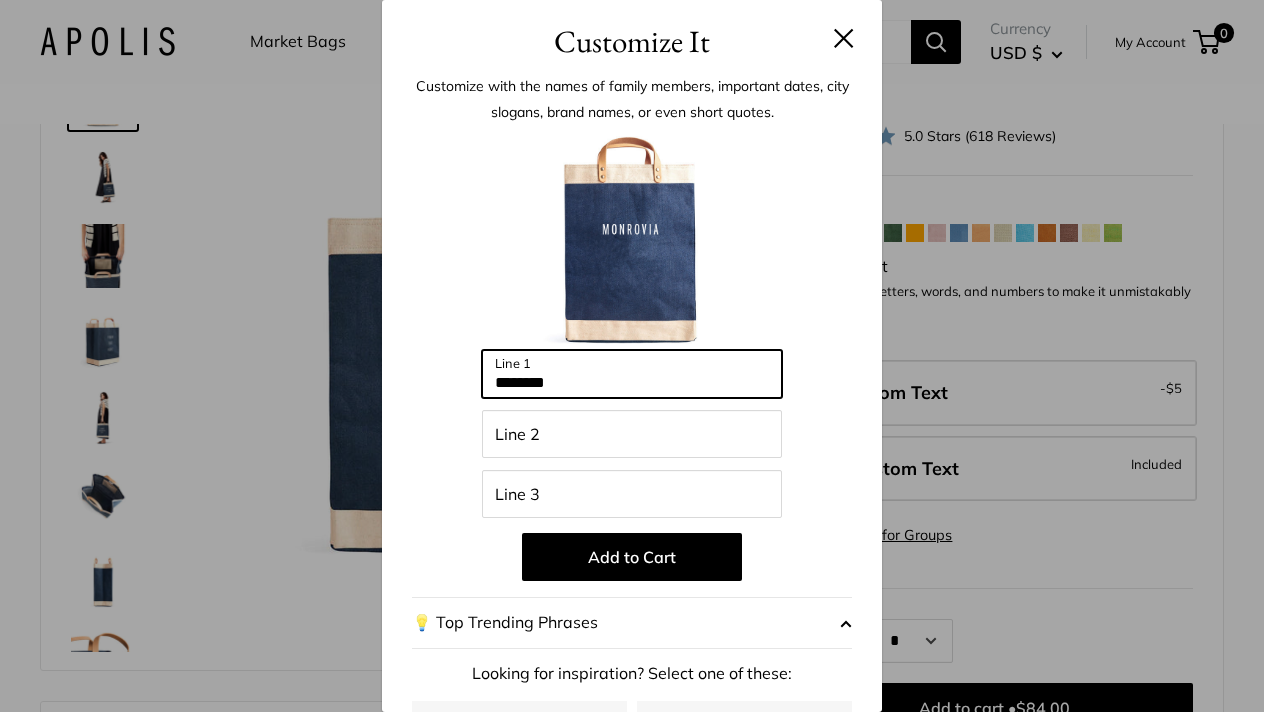 type on "********" 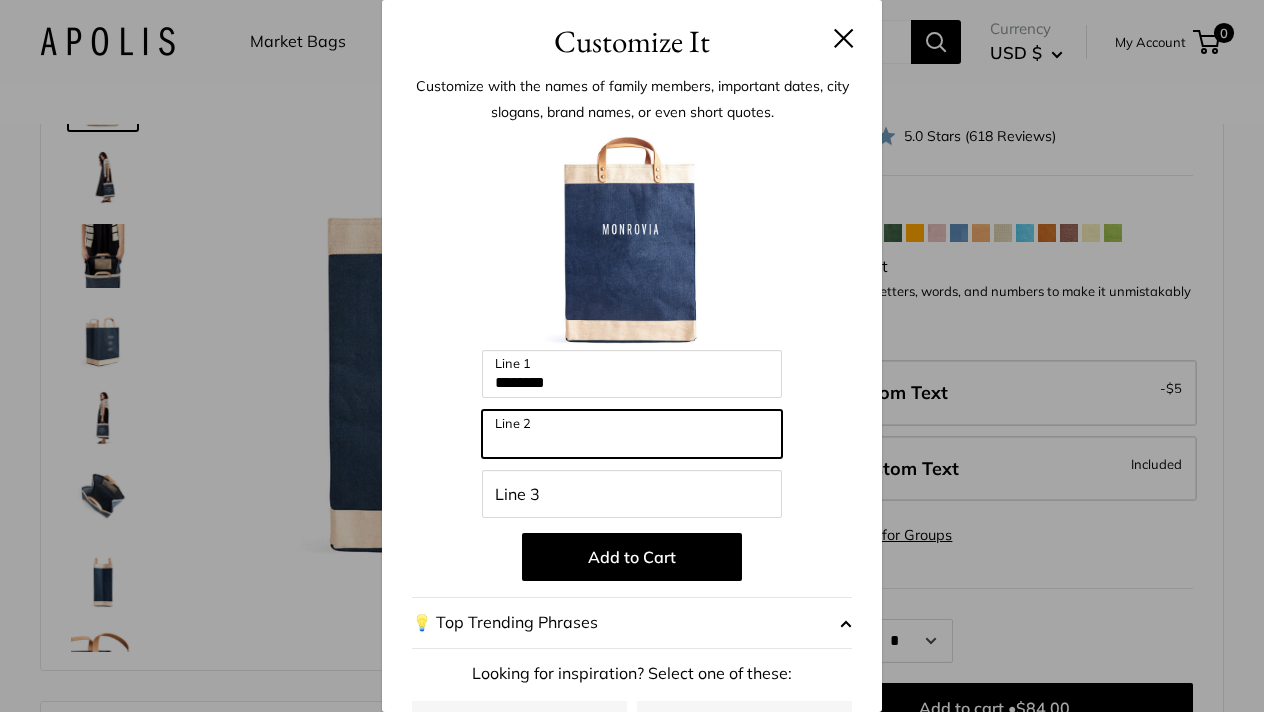click on "Line 2" at bounding box center [632, 434] 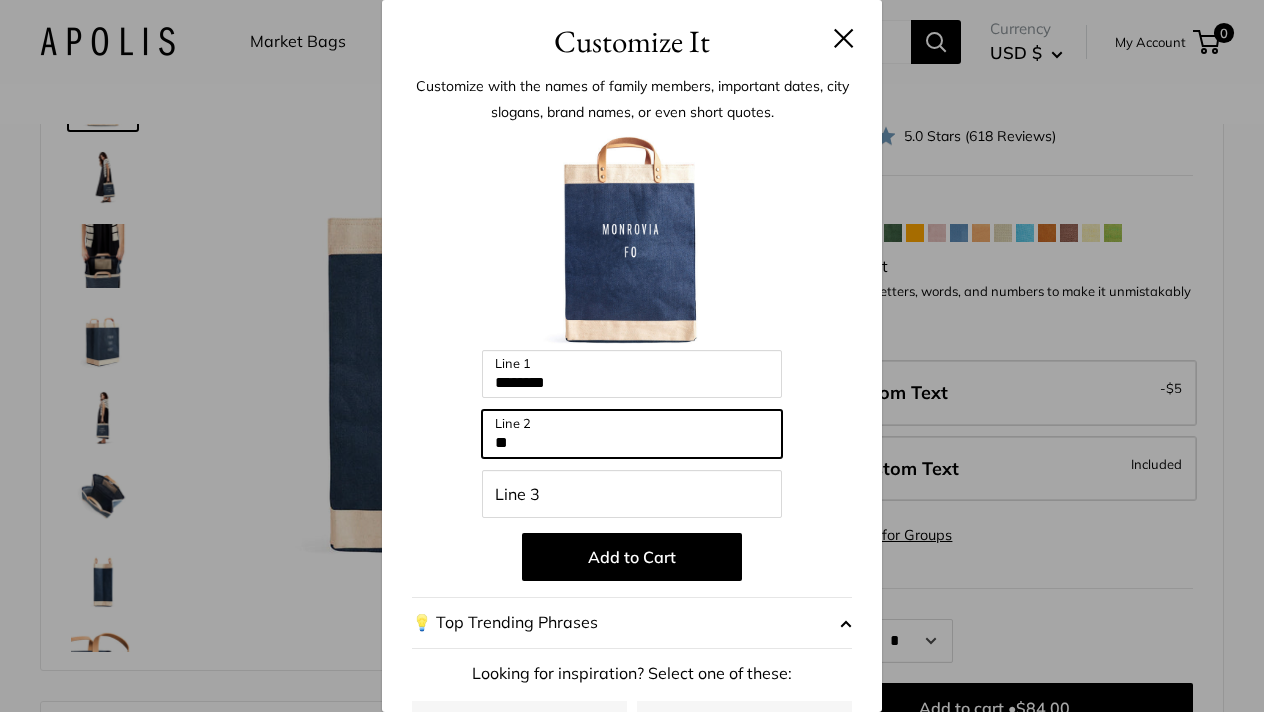 type on "*" 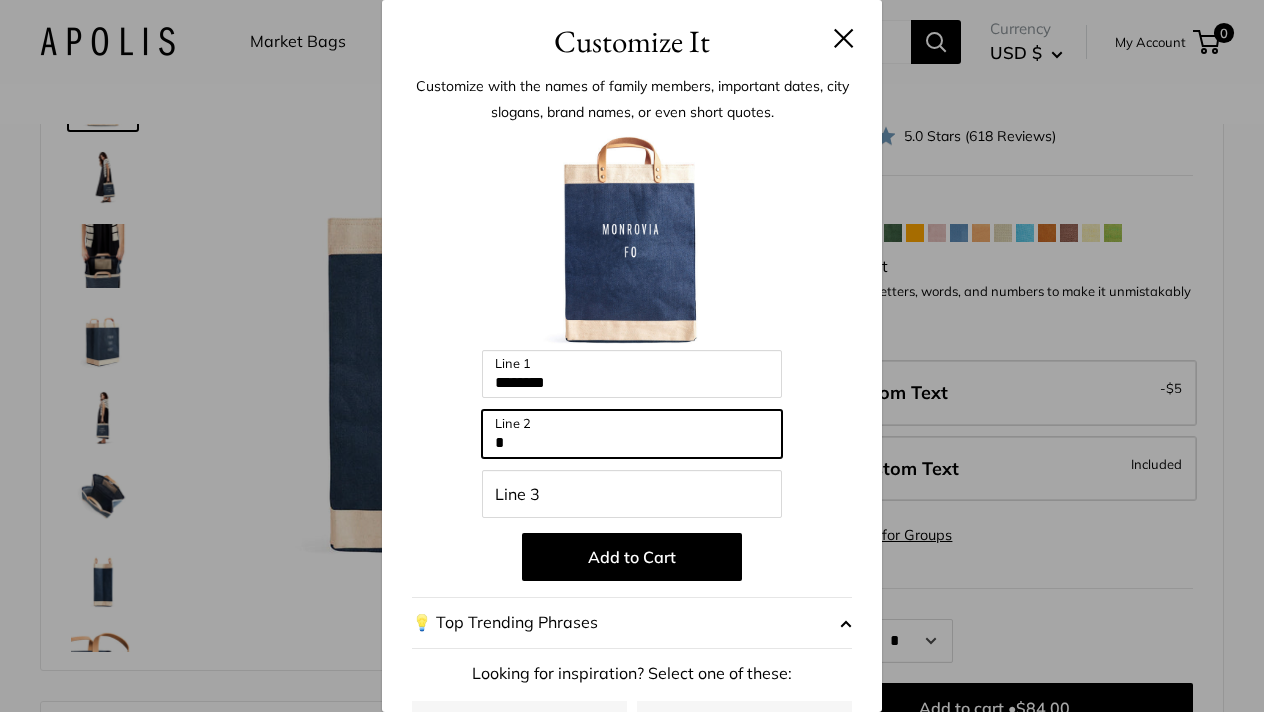 type 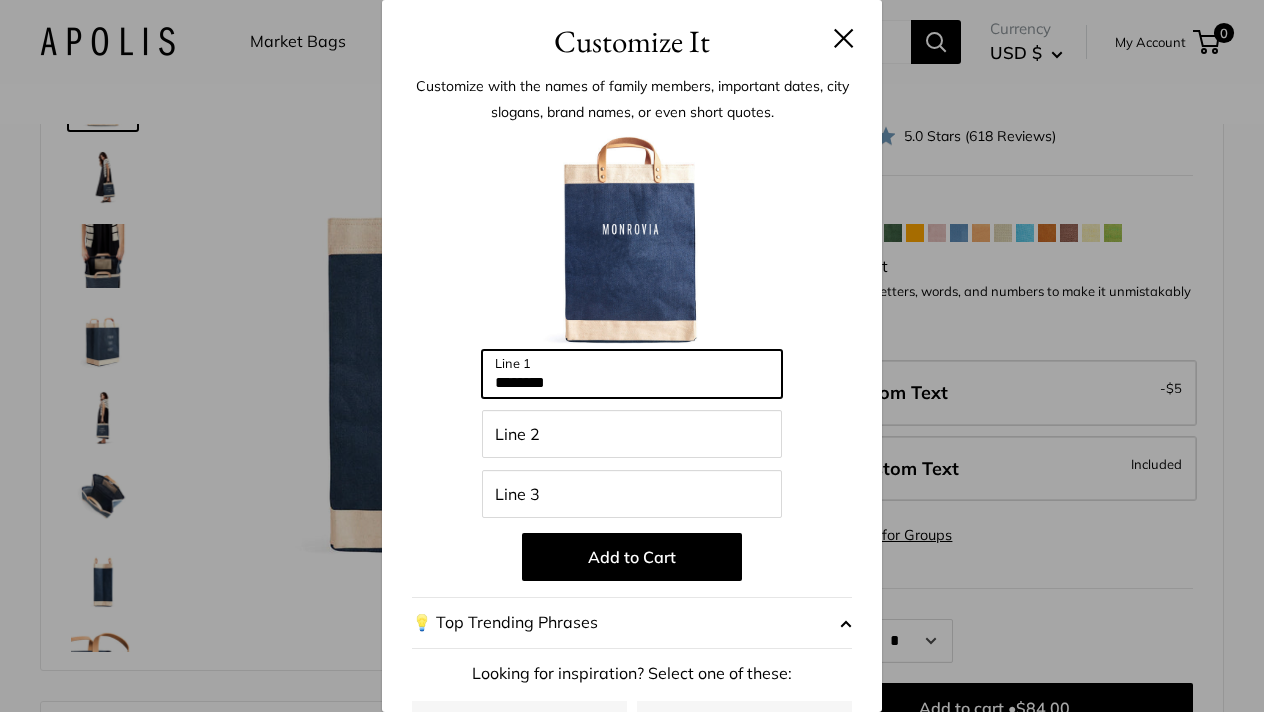 click on "********" at bounding box center (632, 374) 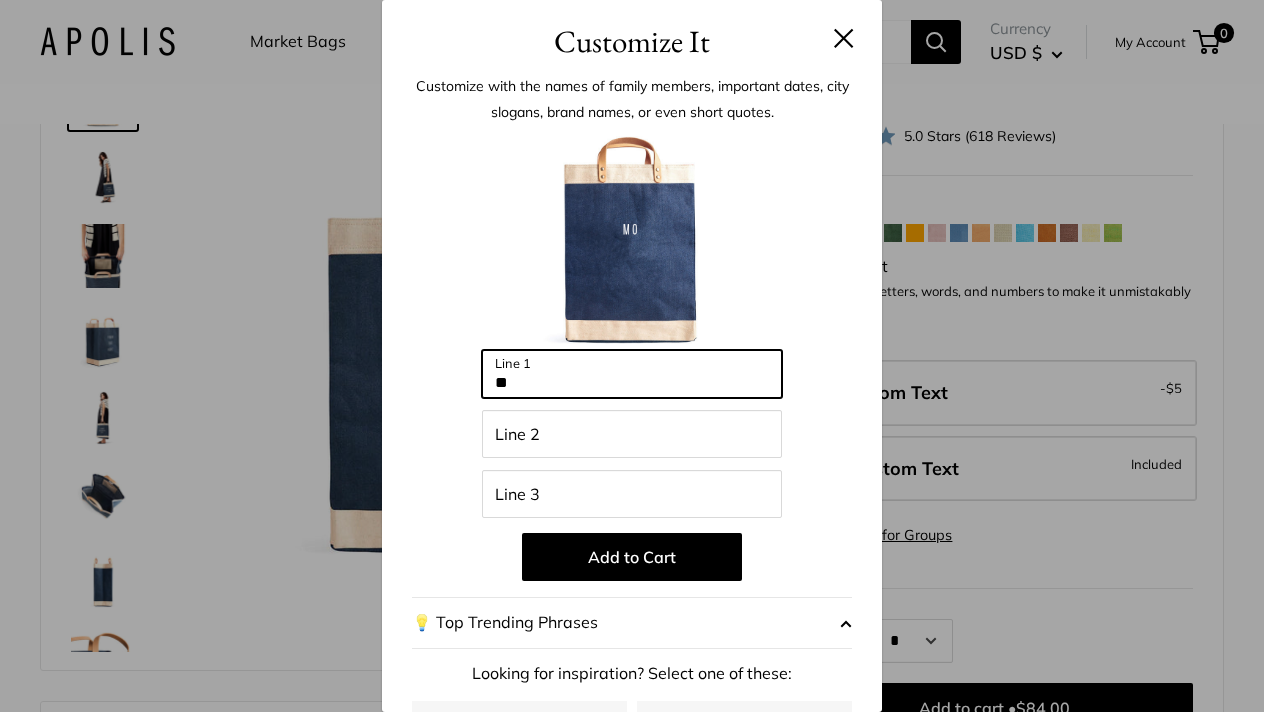 type on "*" 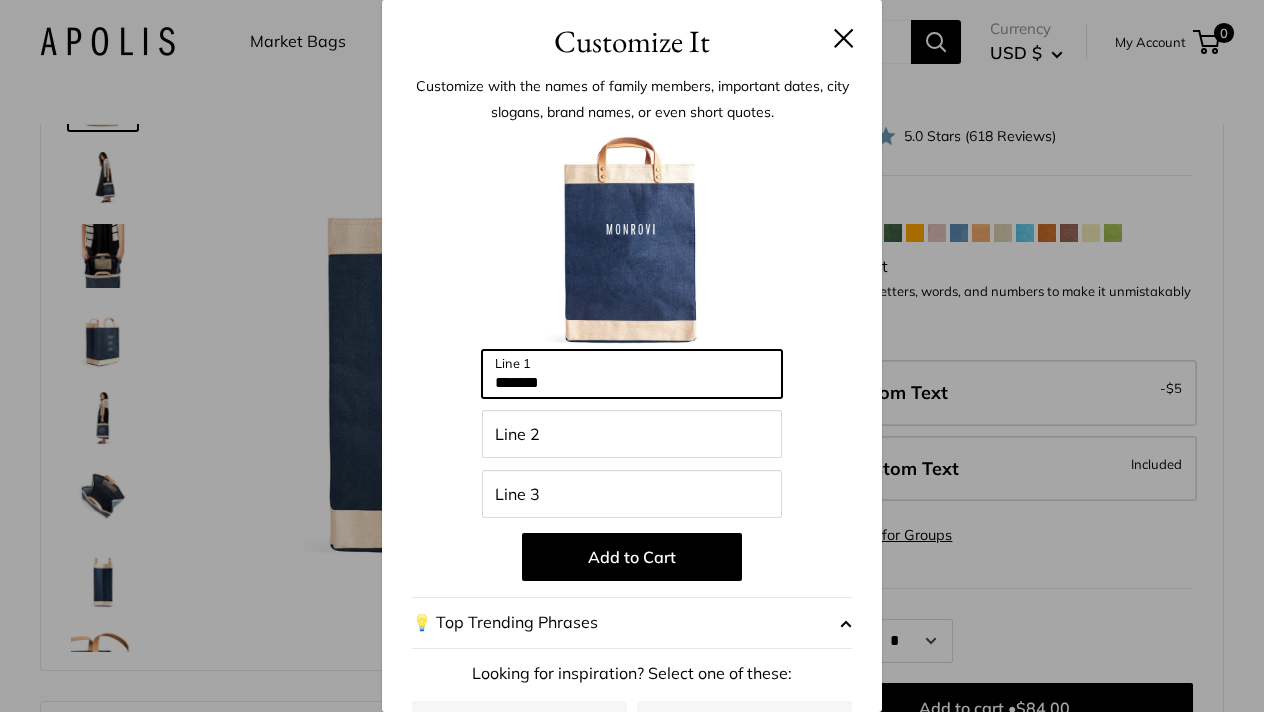 type on "********" 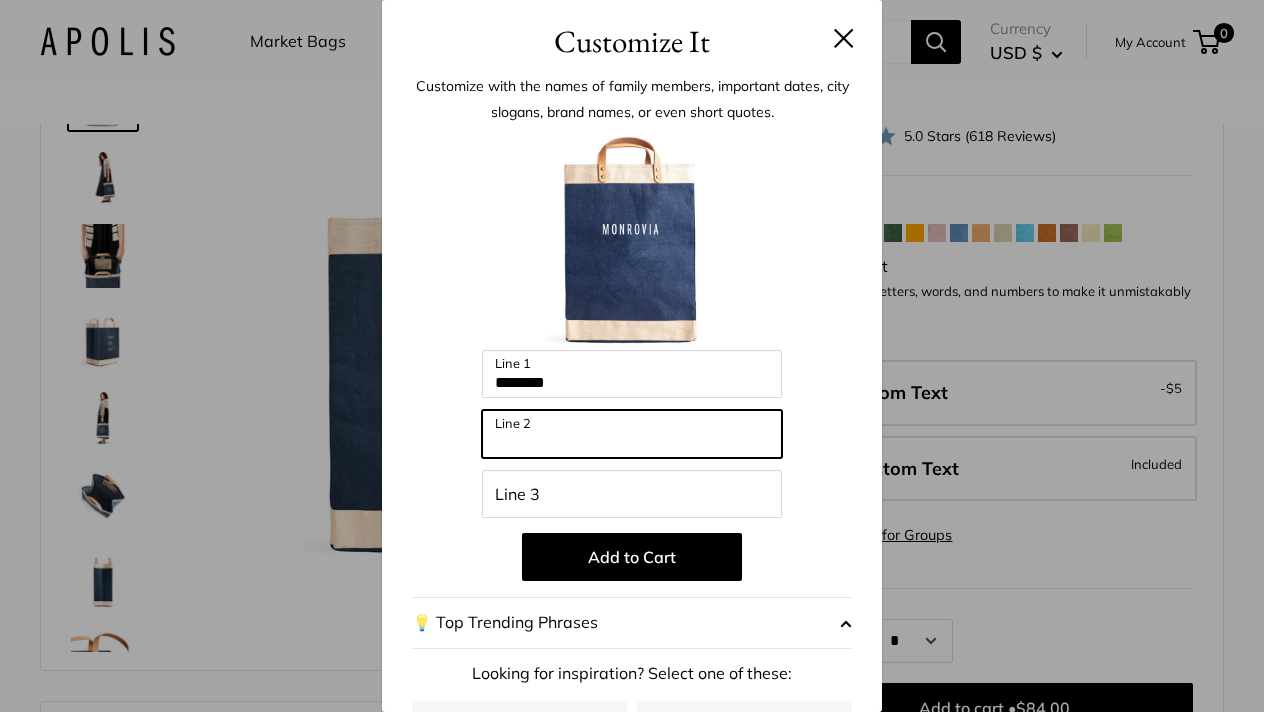 click on "Line 2" at bounding box center [632, 434] 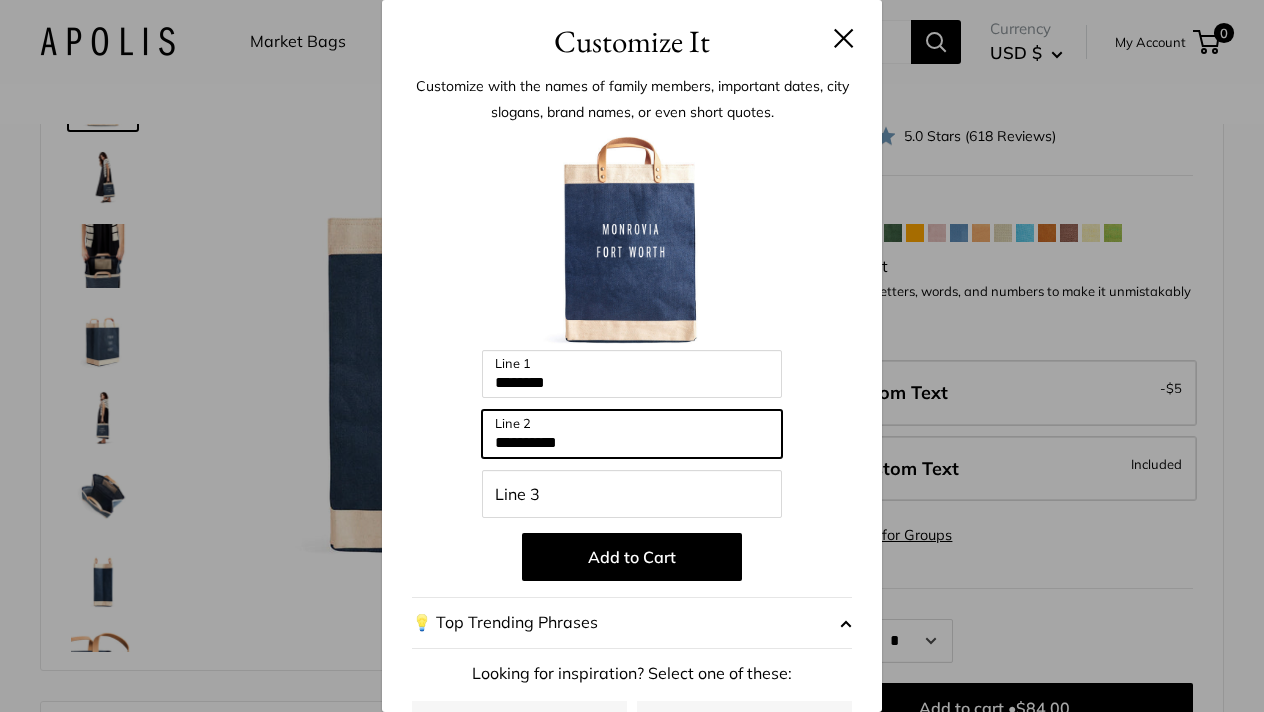 type on "**********" 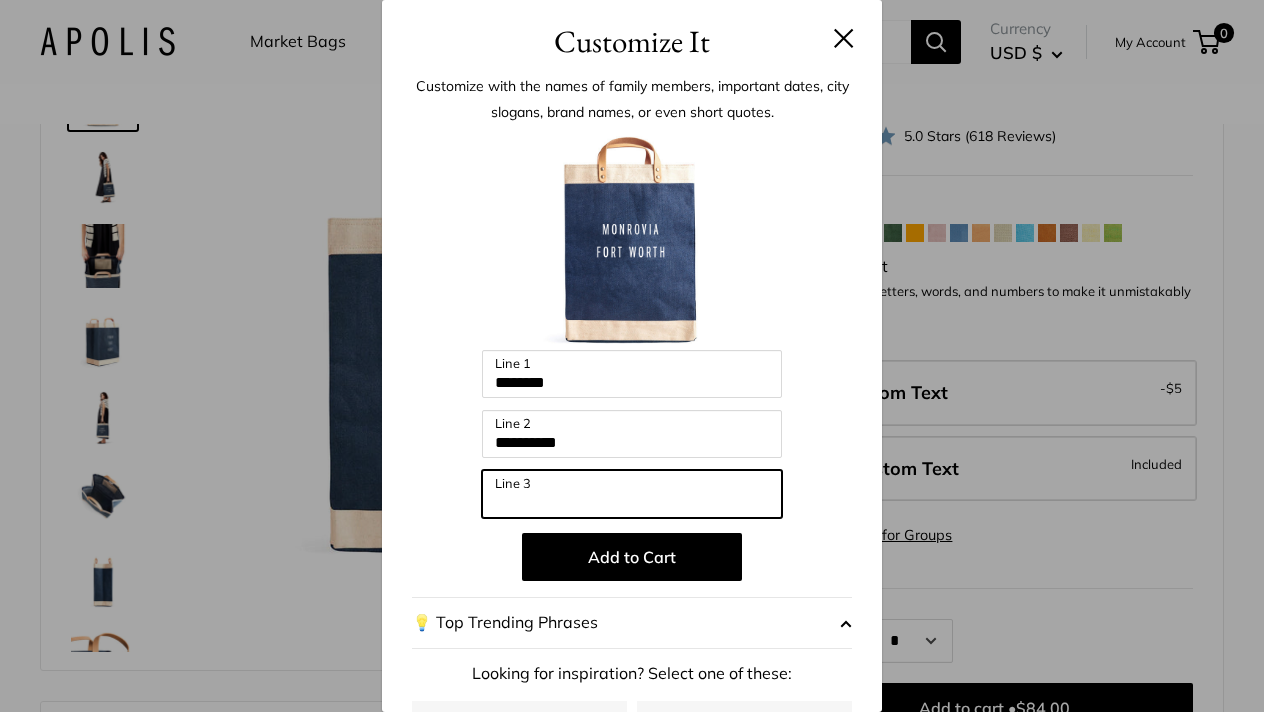 click on "Line 3" at bounding box center [632, 494] 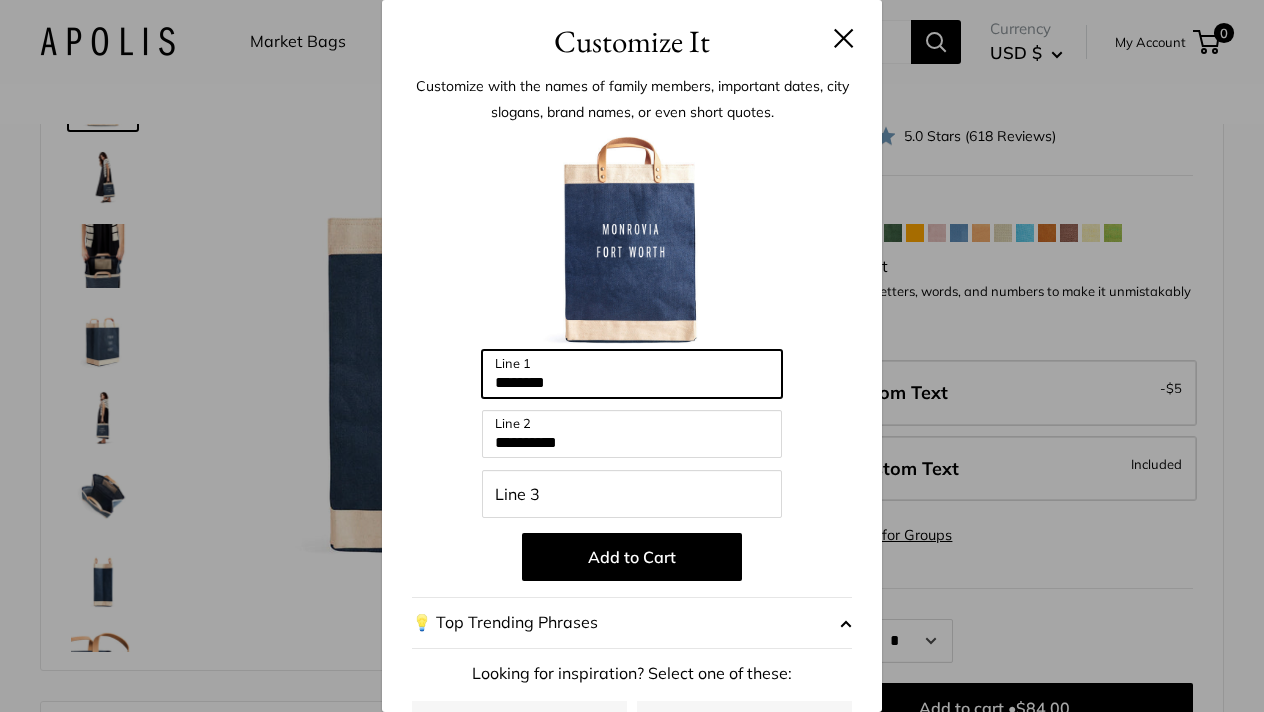 click on "********" at bounding box center [632, 374] 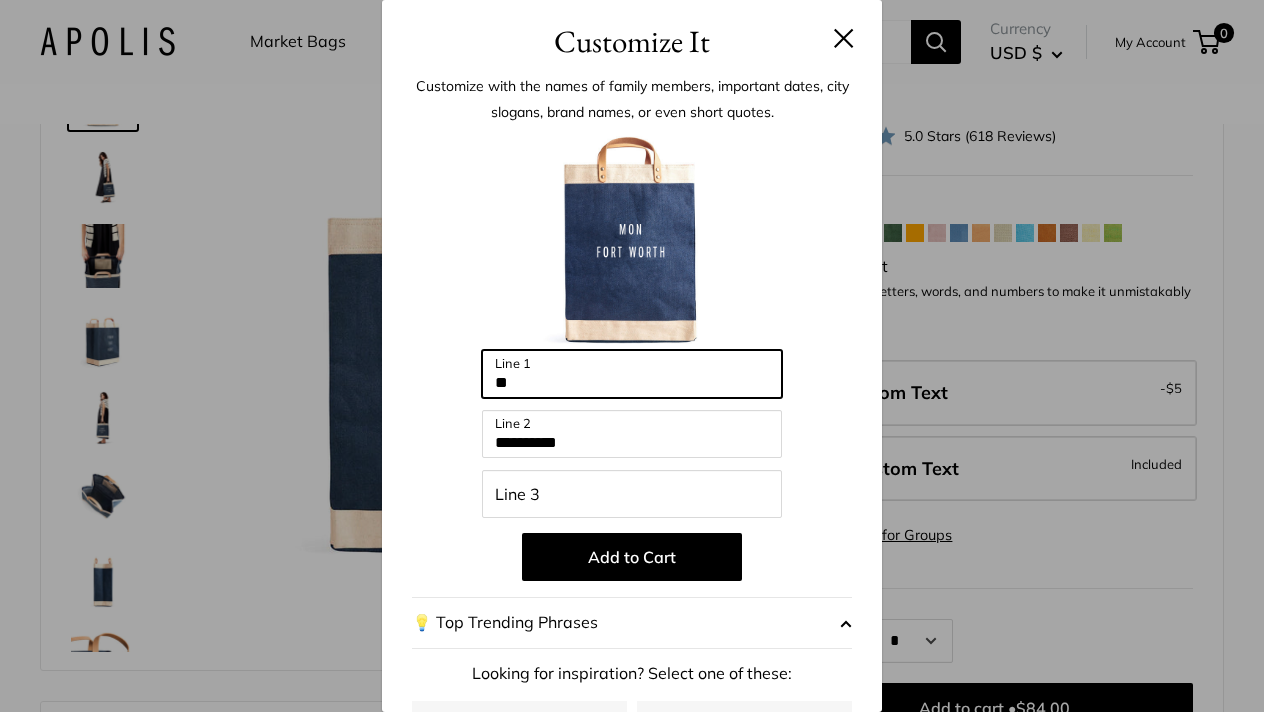 type on "*" 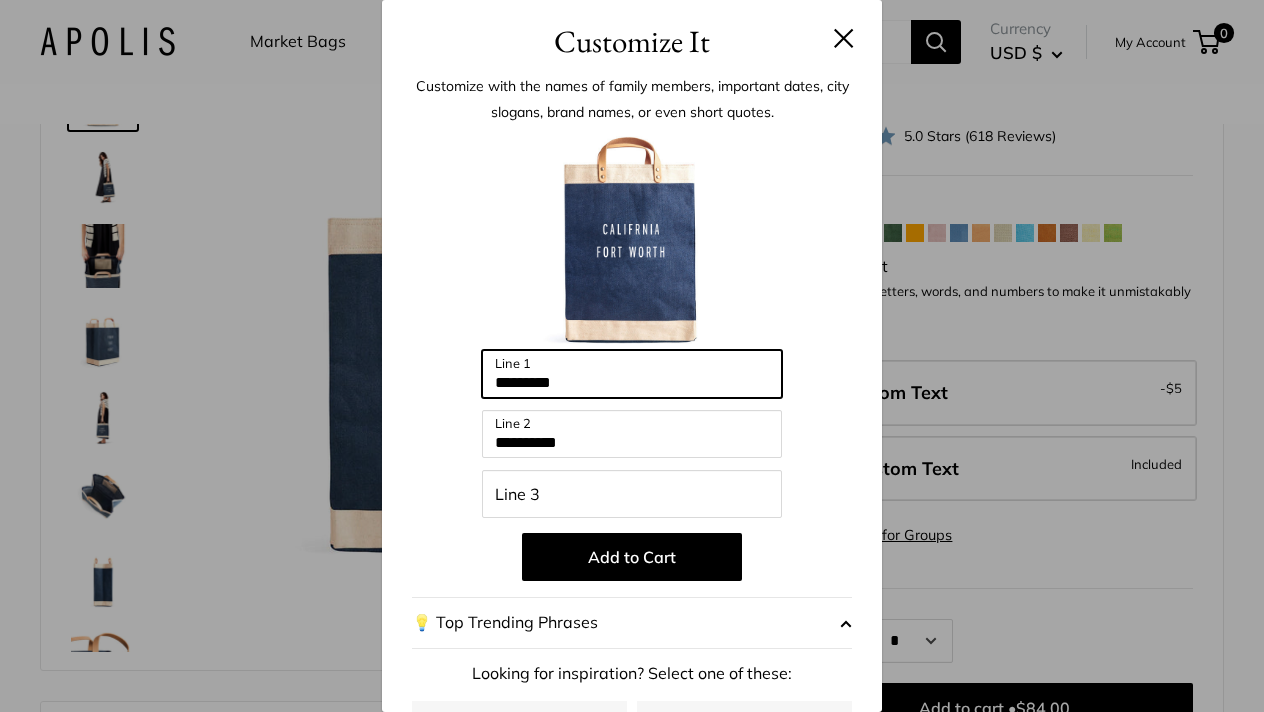 click on "*********" at bounding box center [632, 374] 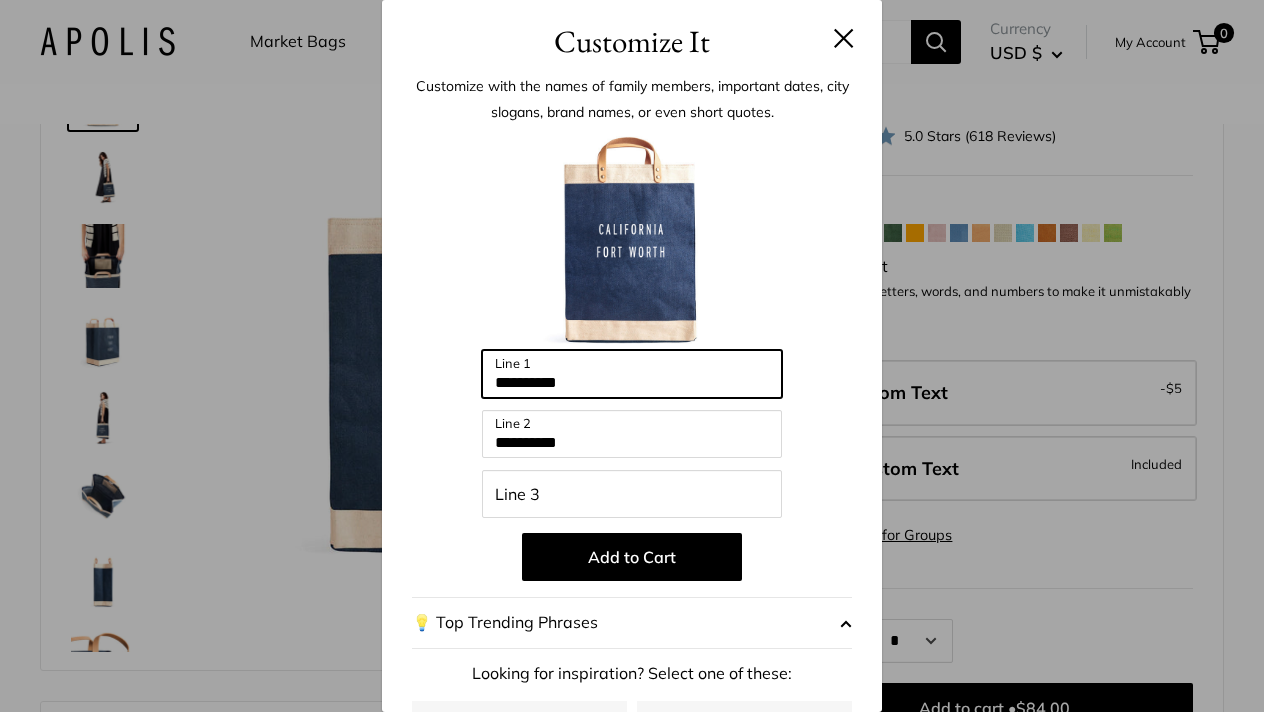 type on "**********" 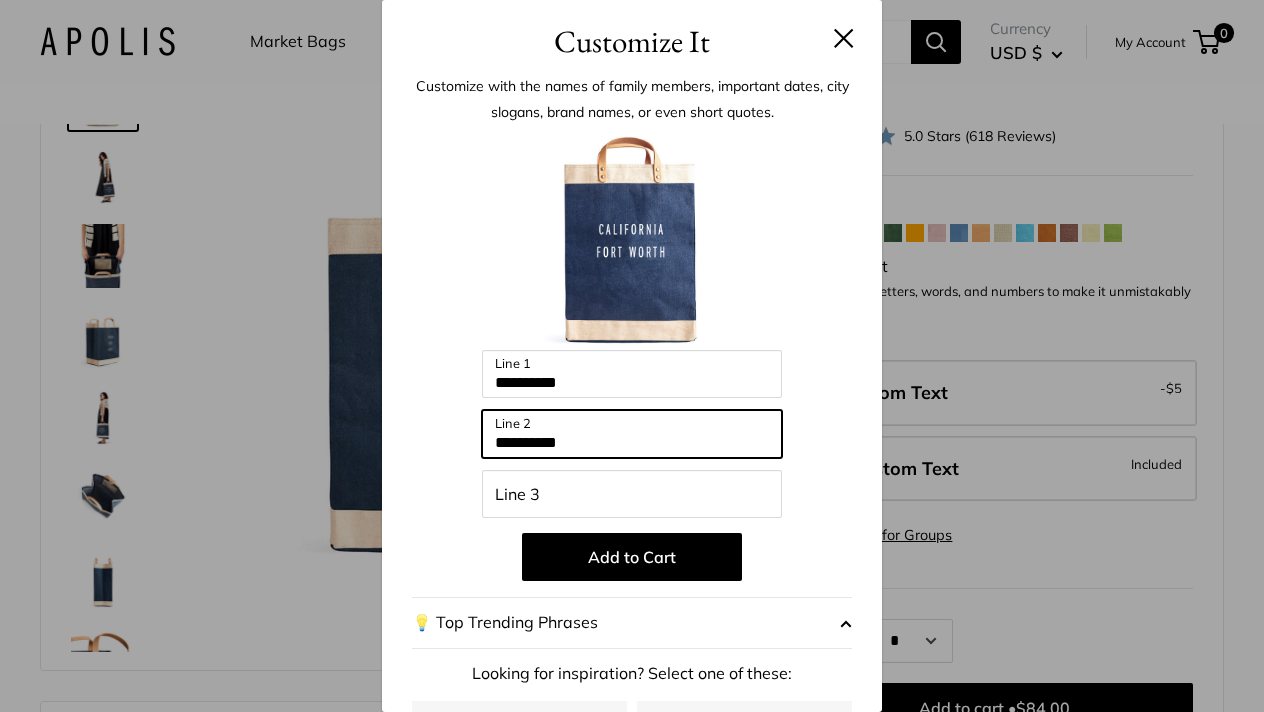 click on "**********" at bounding box center [632, 434] 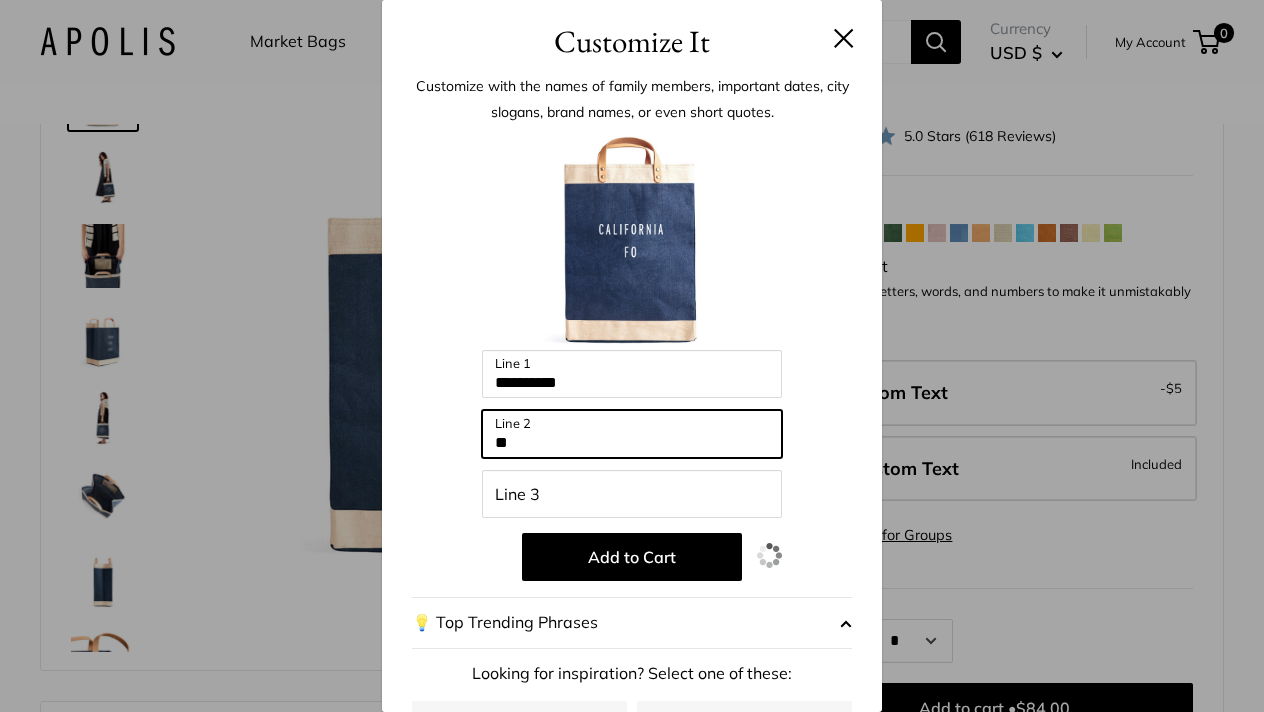 type on "*" 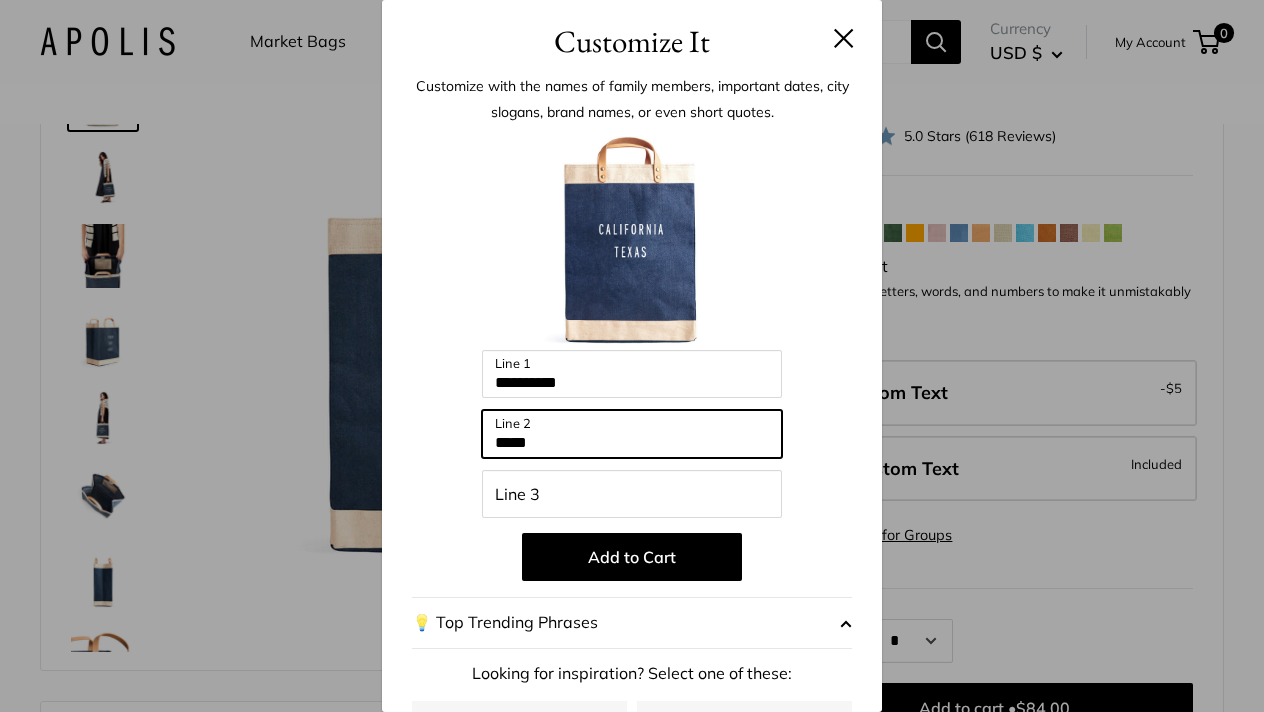 type on "*****" 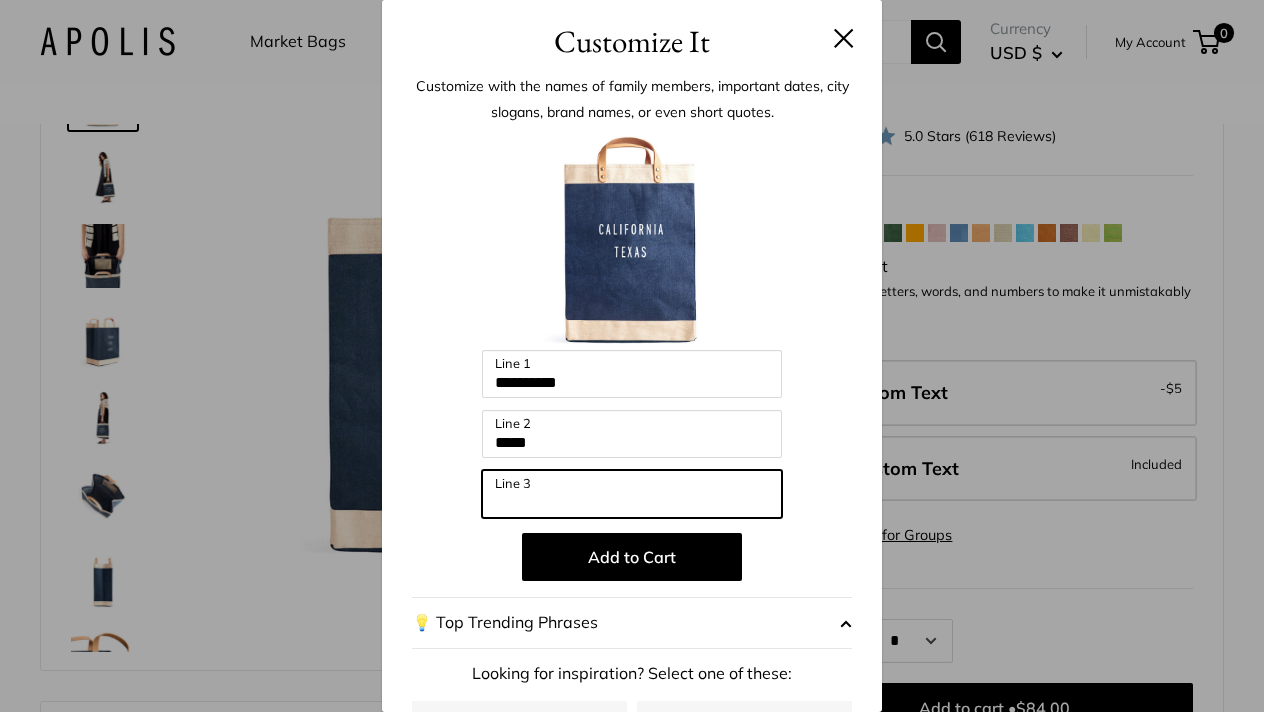 click on "Line 3" at bounding box center (632, 494) 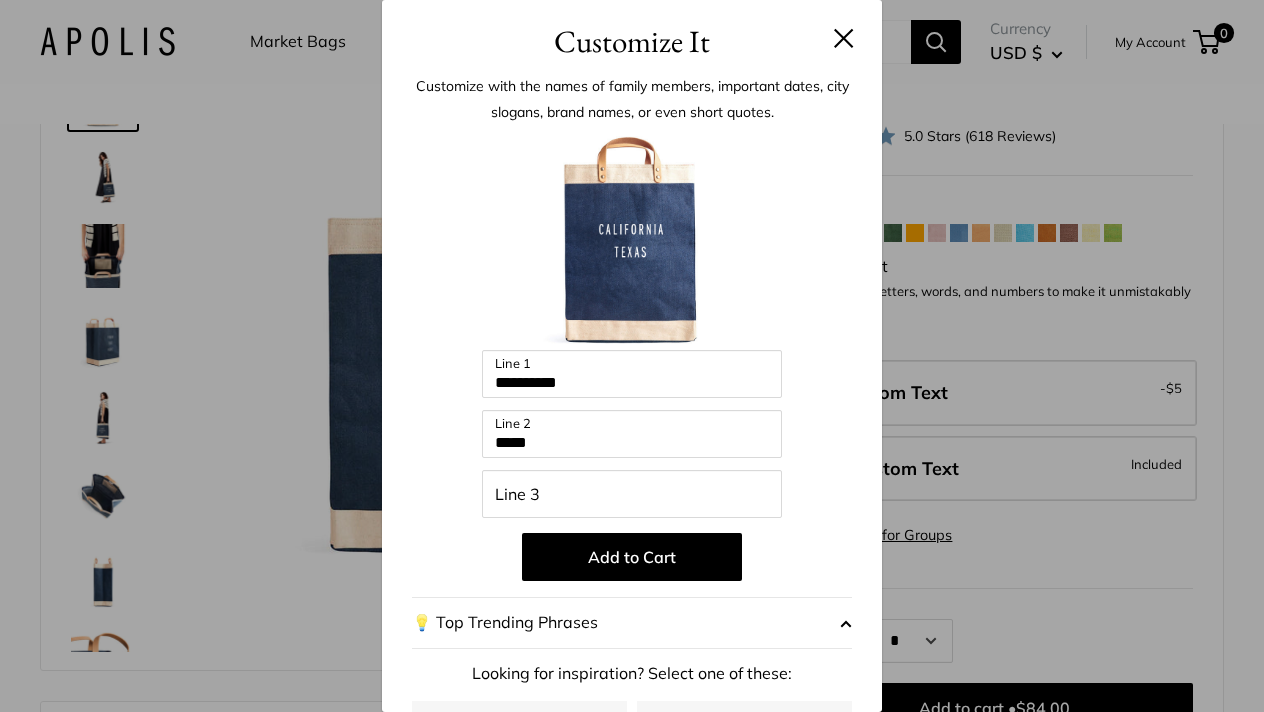 click on "💡 Top Trending Phrases" at bounding box center [632, 623] 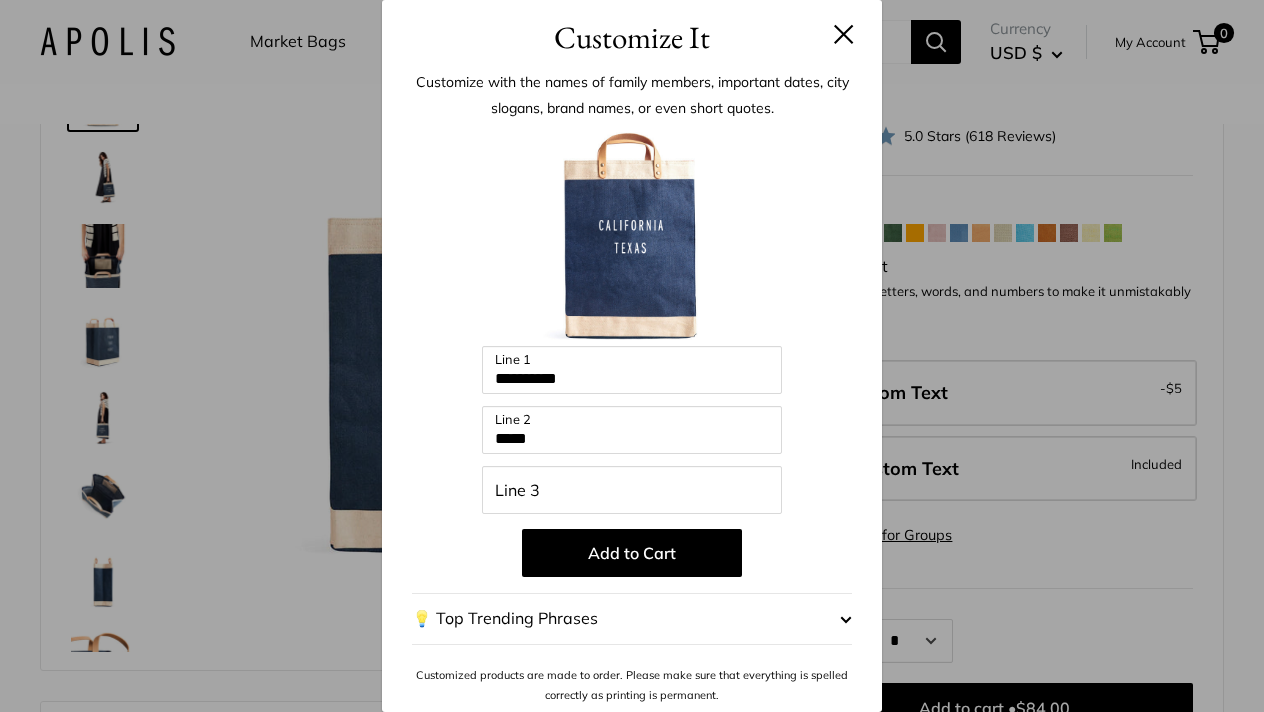 scroll, scrollTop: 3, scrollLeft: 0, axis: vertical 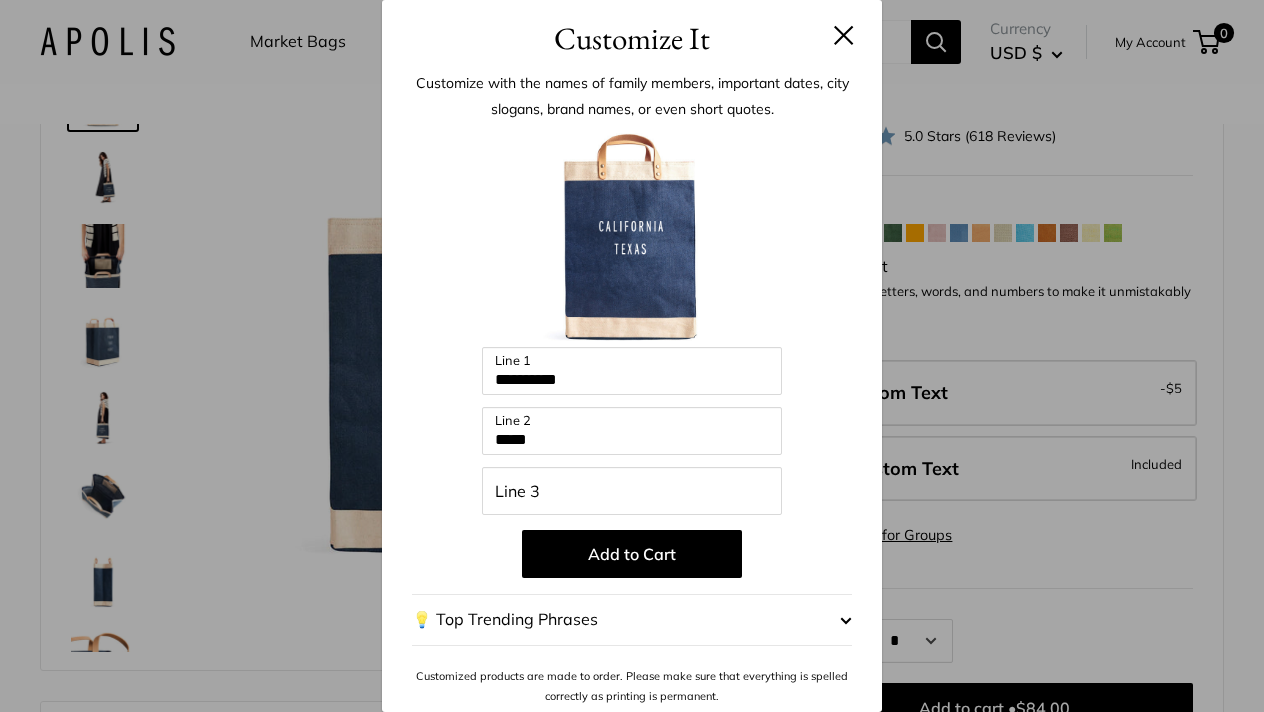 click on "**********" at bounding box center [632, 388] 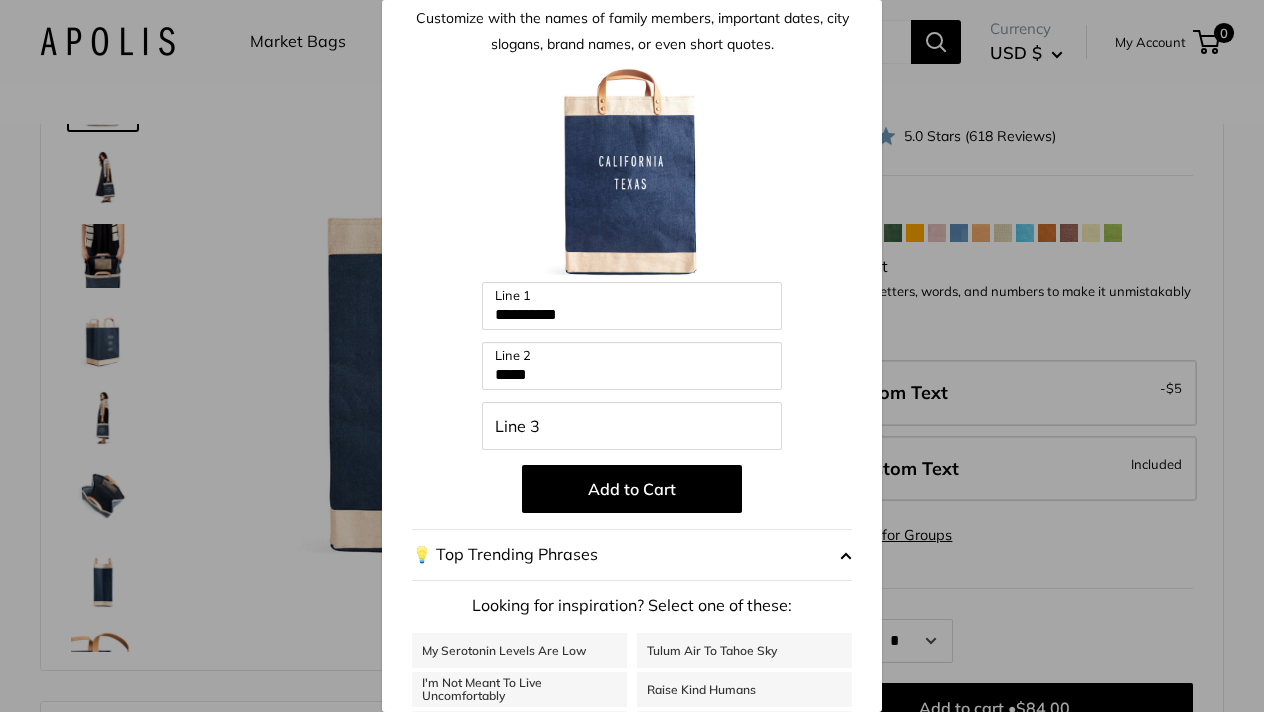 scroll, scrollTop: 57, scrollLeft: 0, axis: vertical 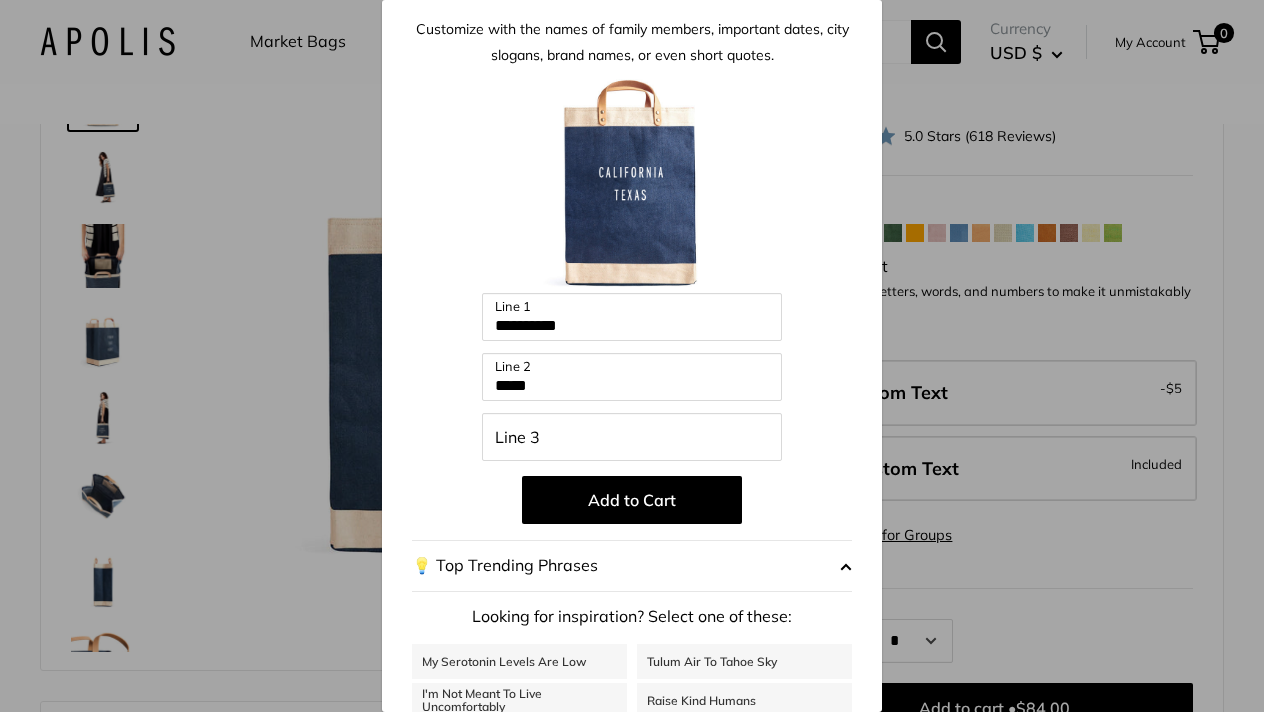 click on "Add to Cart" at bounding box center (632, 500) 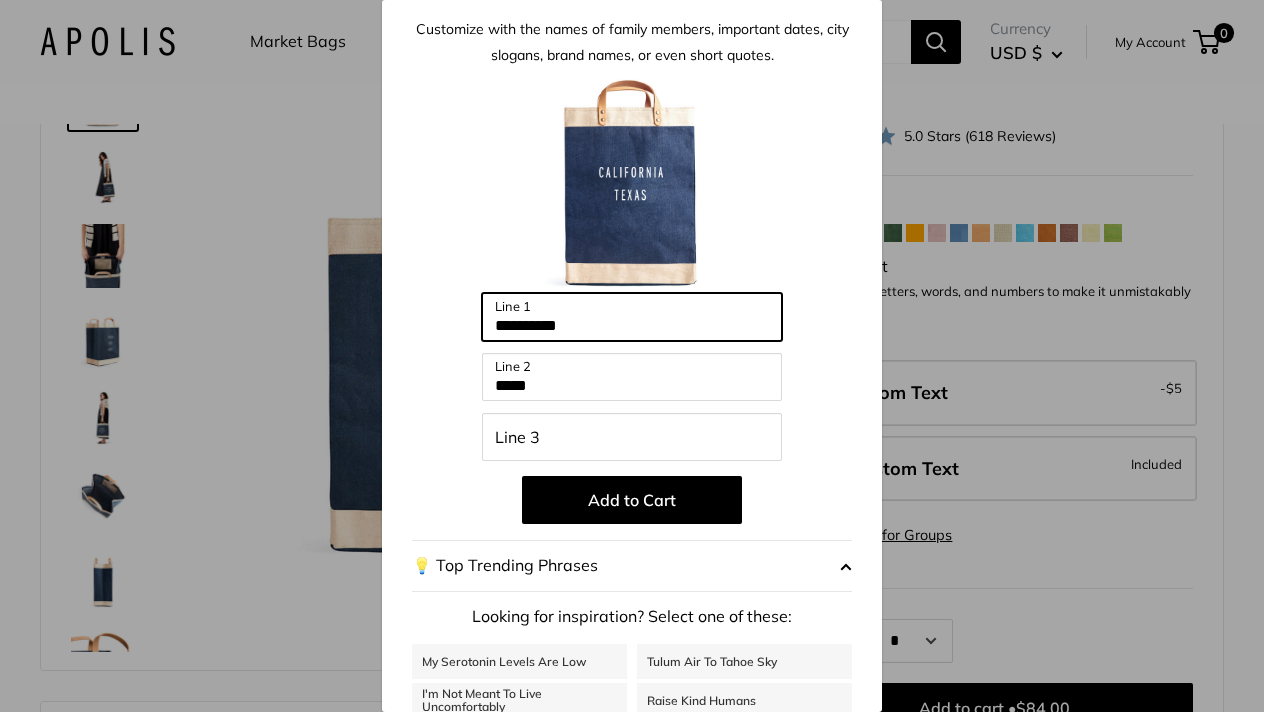 click on "**********" at bounding box center [632, 317] 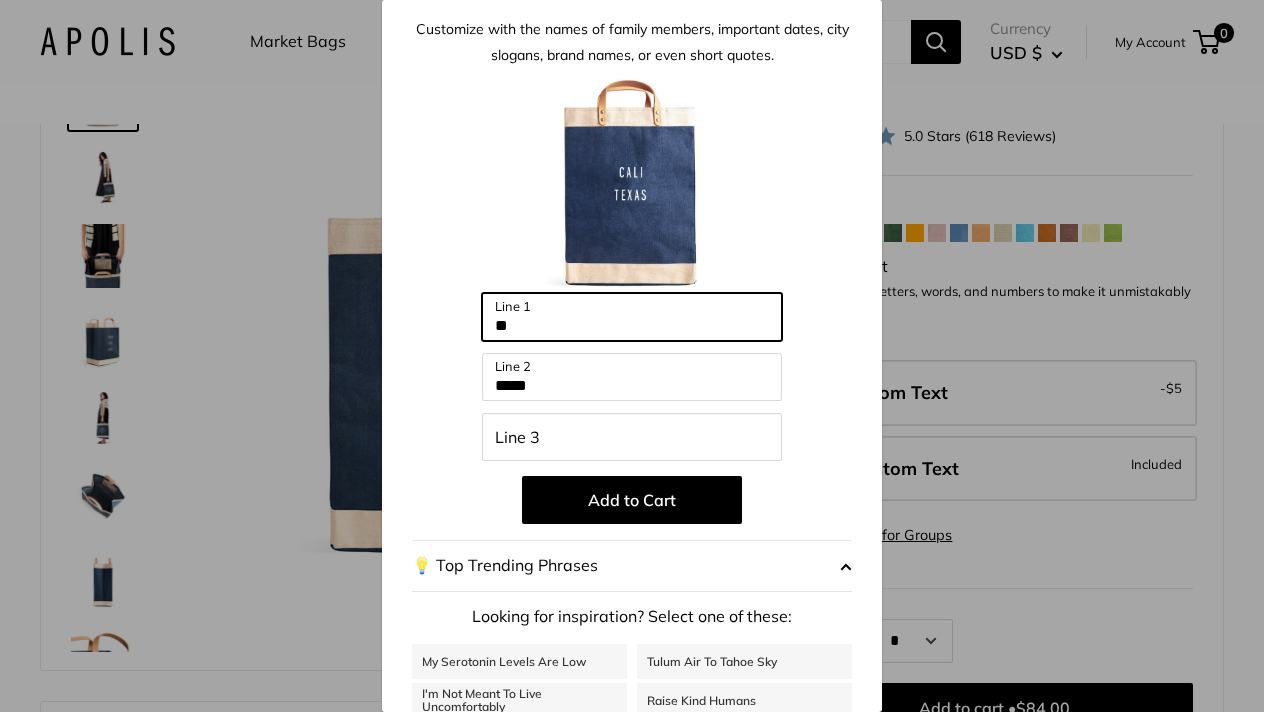 type on "*" 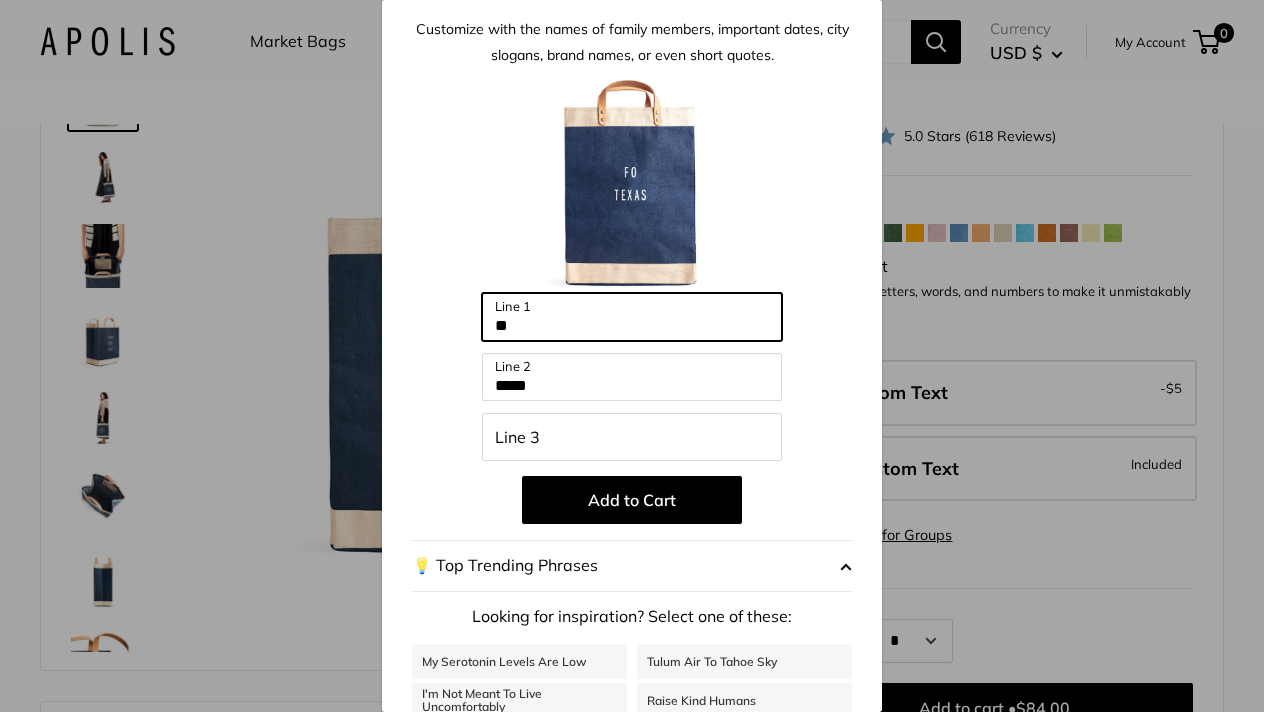 type on "*" 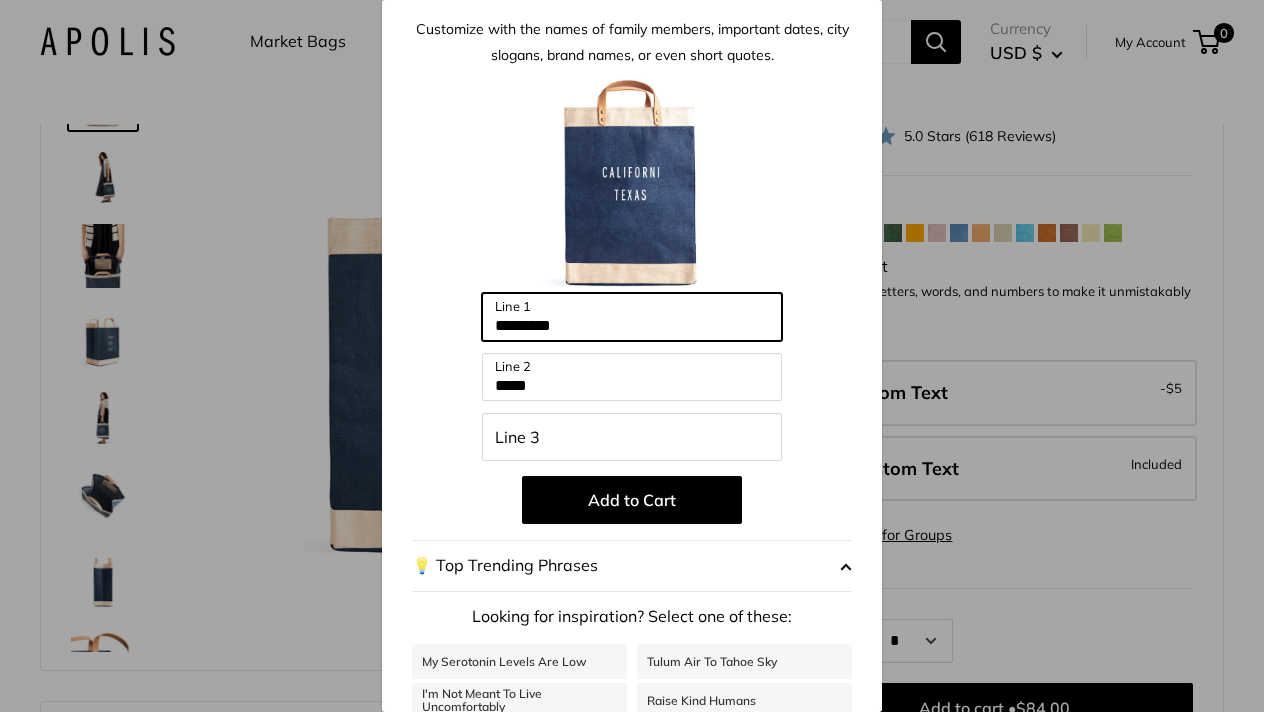 type on "**********" 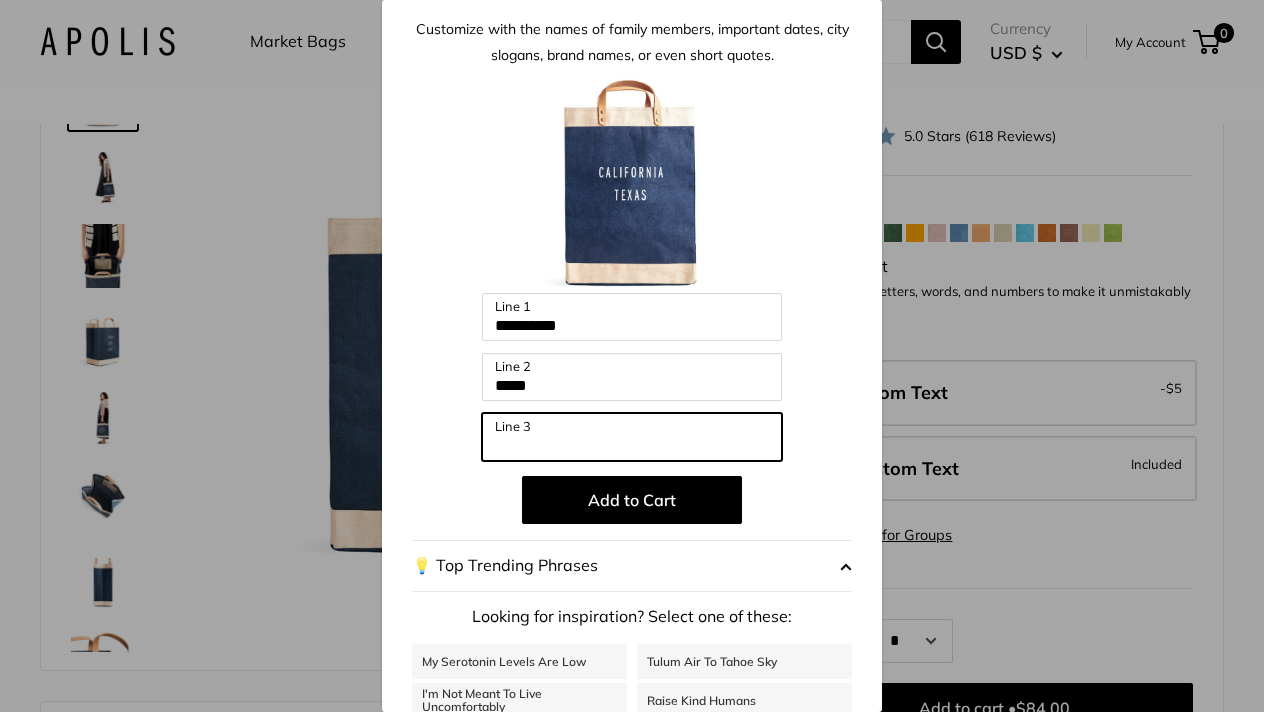 click on "Line 3" at bounding box center (632, 437) 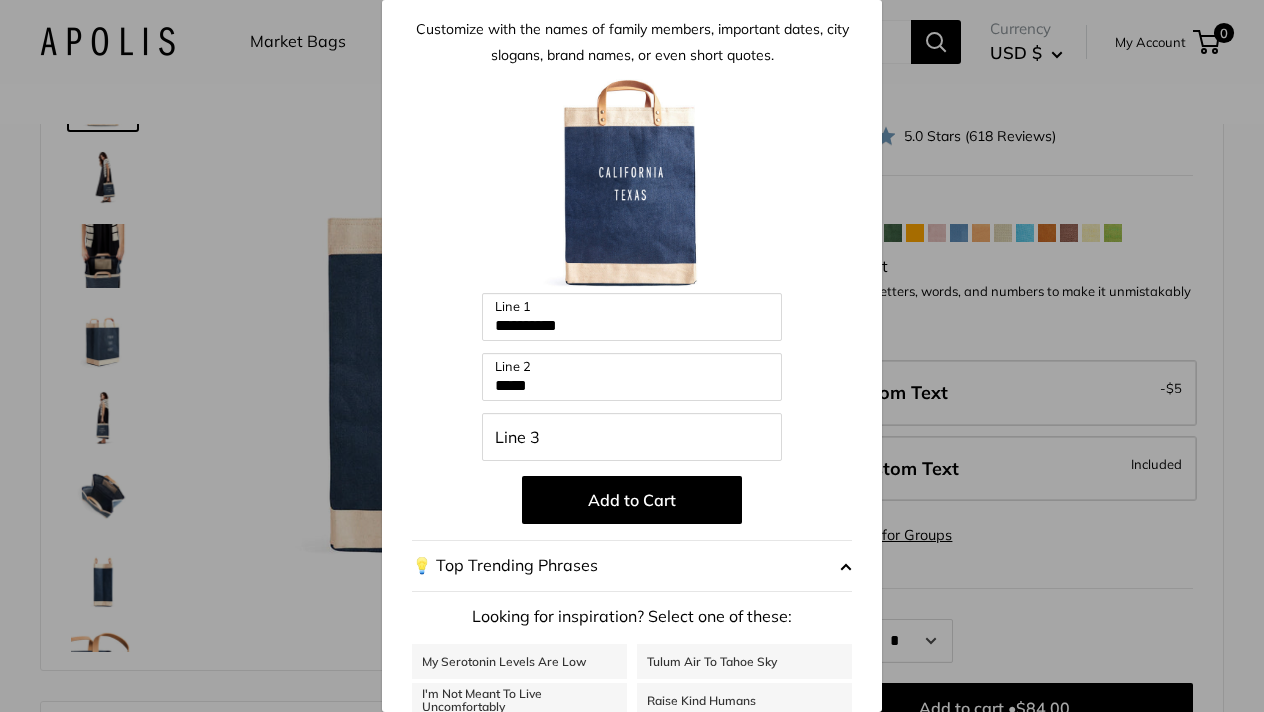 click on "**********" at bounding box center (632, 356) 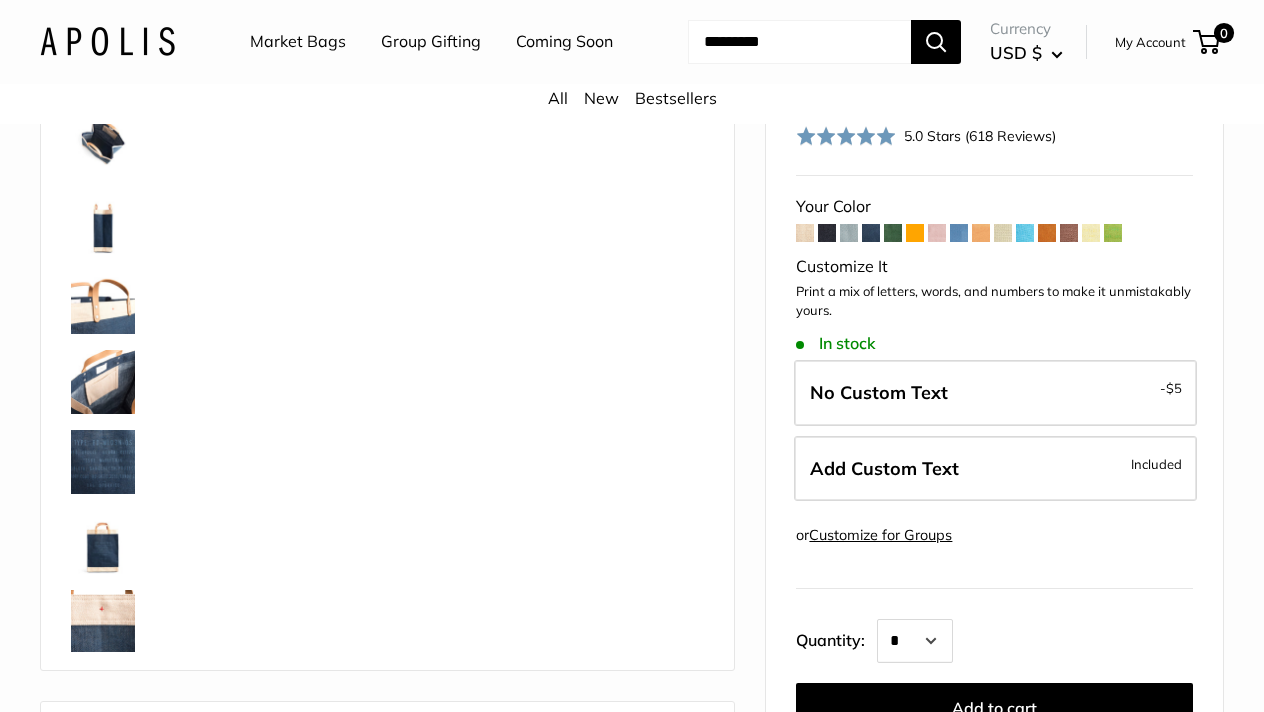 scroll, scrollTop: 448, scrollLeft: 0, axis: vertical 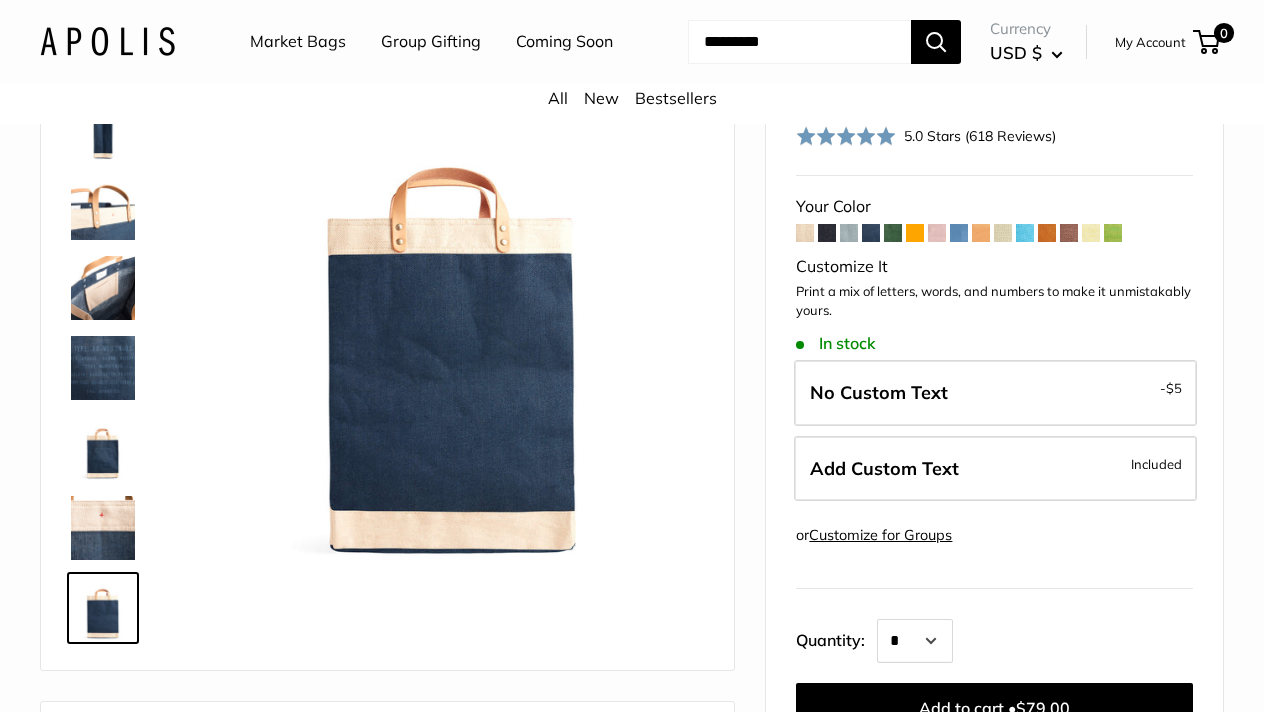 click on "Market Bags" at bounding box center (298, 42) 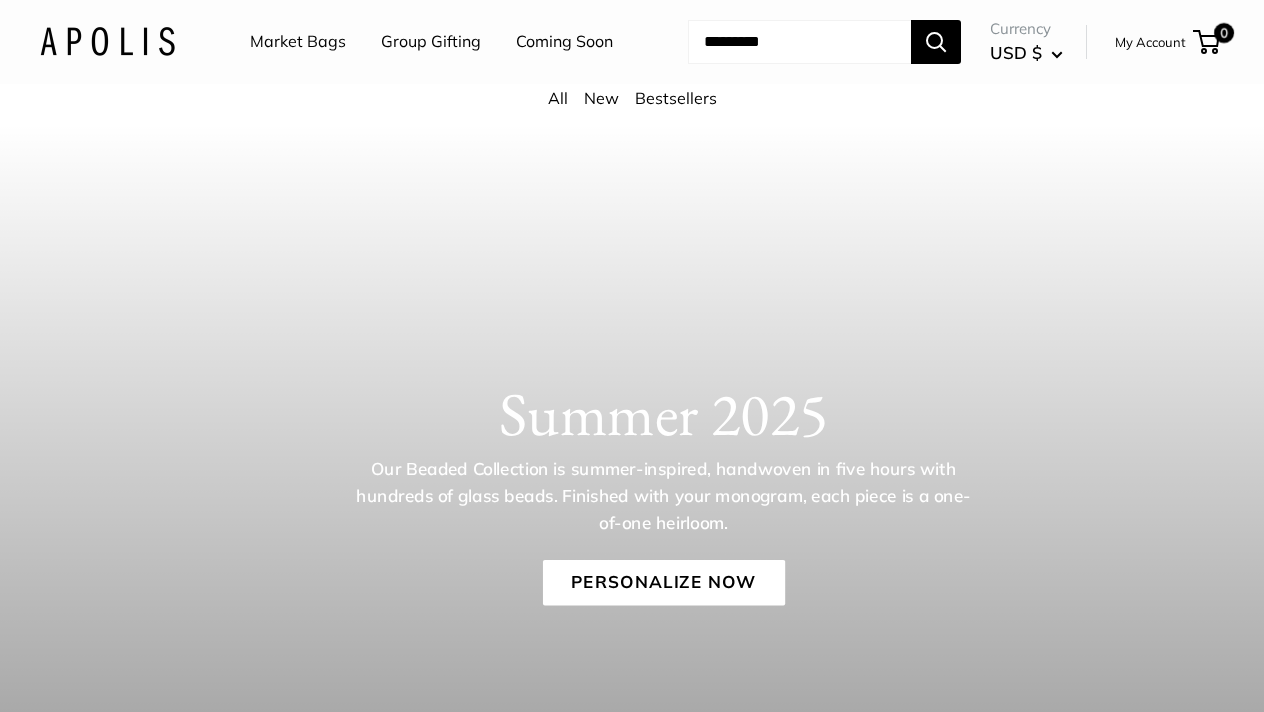 scroll, scrollTop: 0, scrollLeft: 0, axis: both 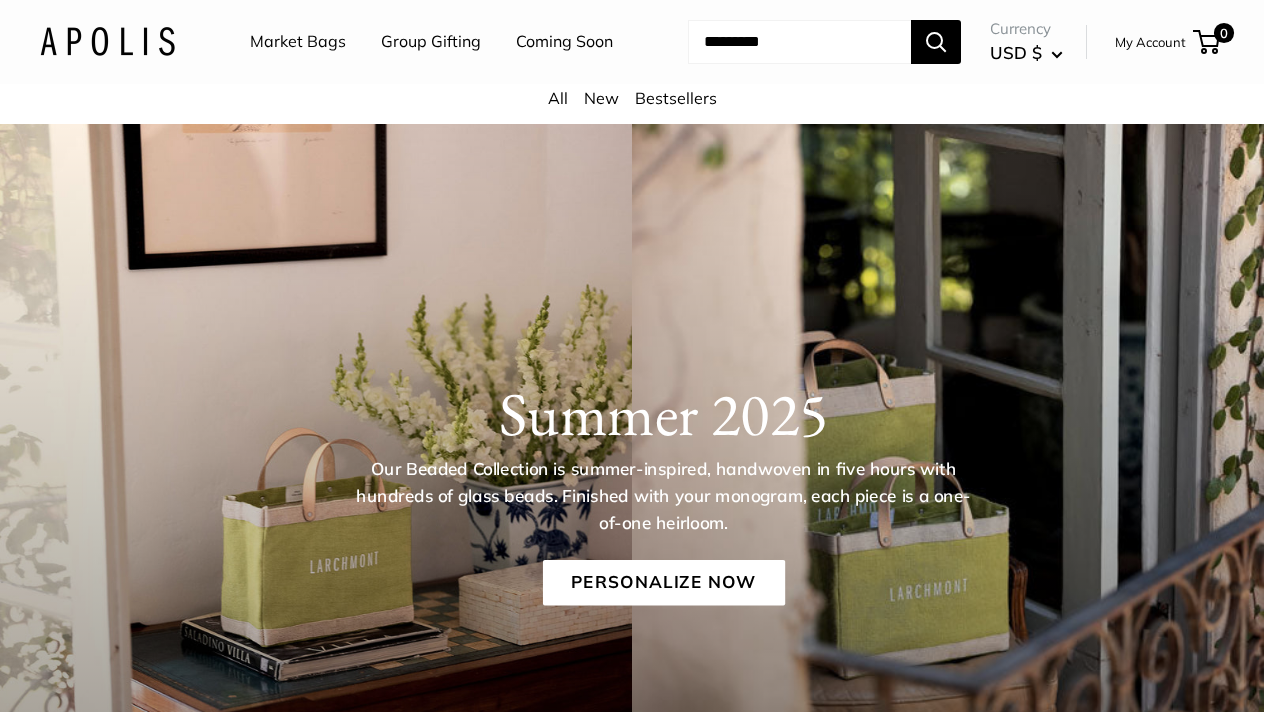 click on "Market Bags" at bounding box center (298, 42) 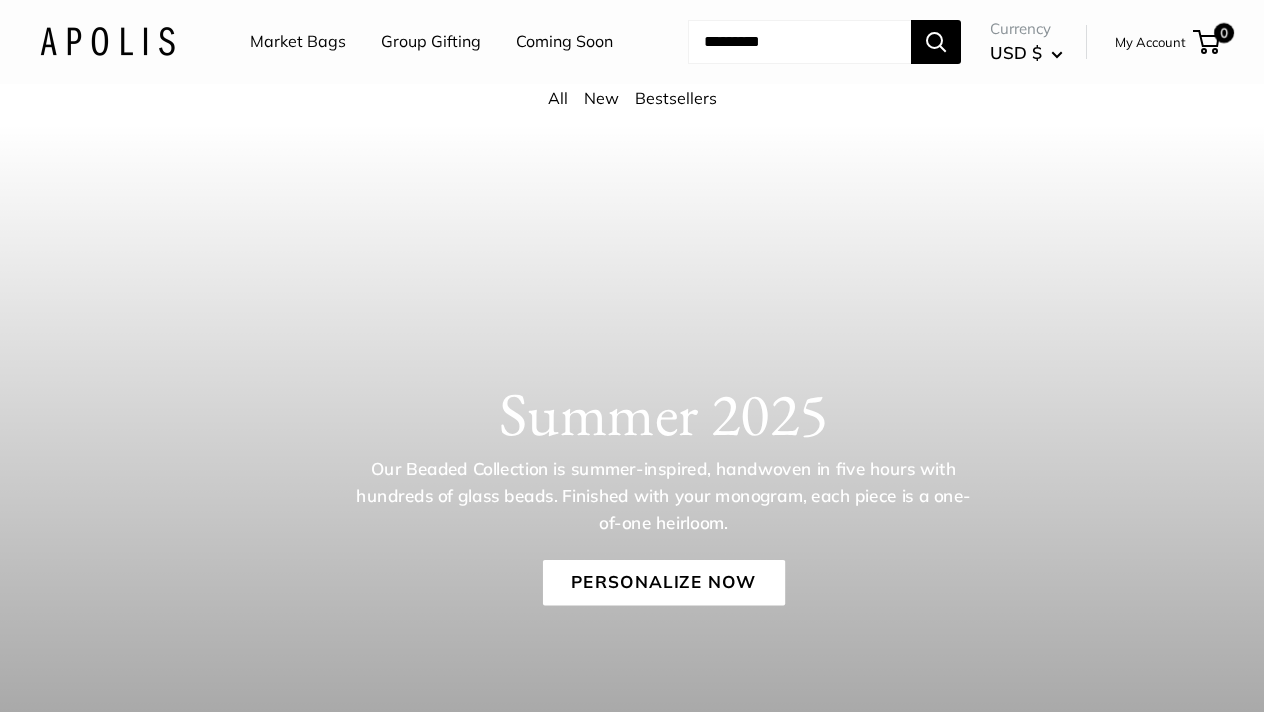 scroll, scrollTop: 0, scrollLeft: 0, axis: both 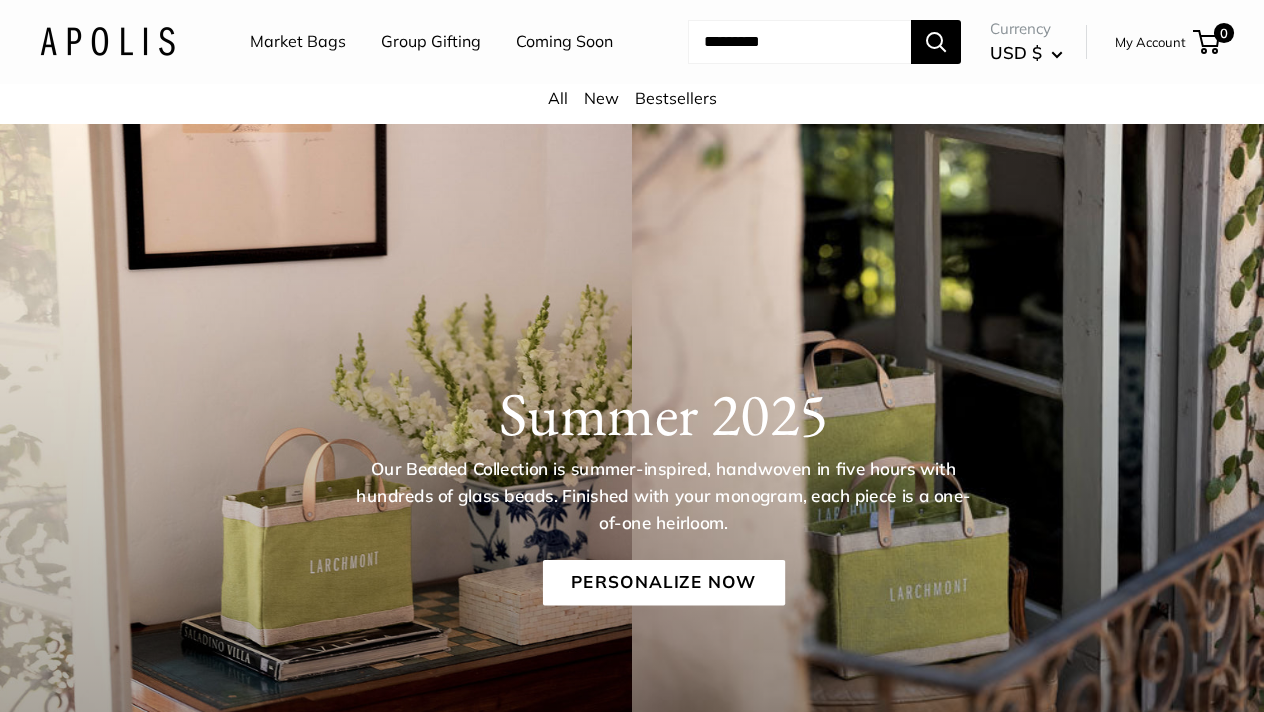 click on "Bestsellers" at bounding box center (676, 98) 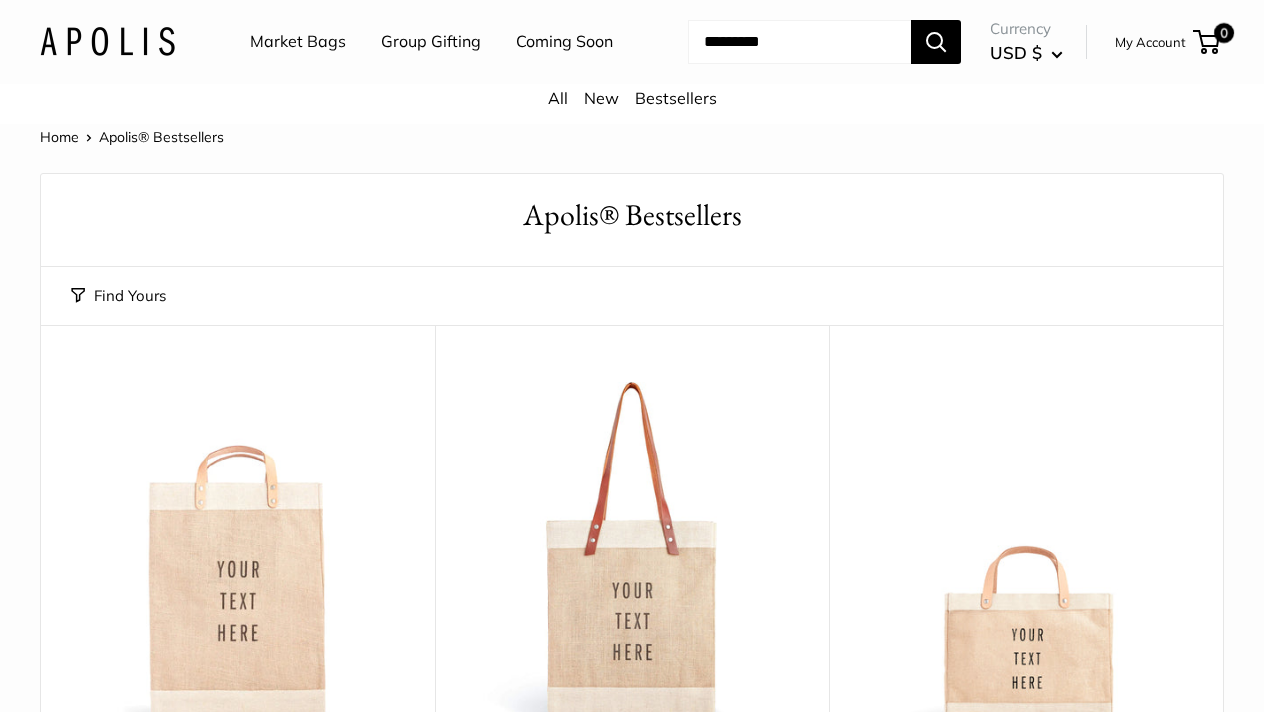 scroll, scrollTop: 0, scrollLeft: 0, axis: both 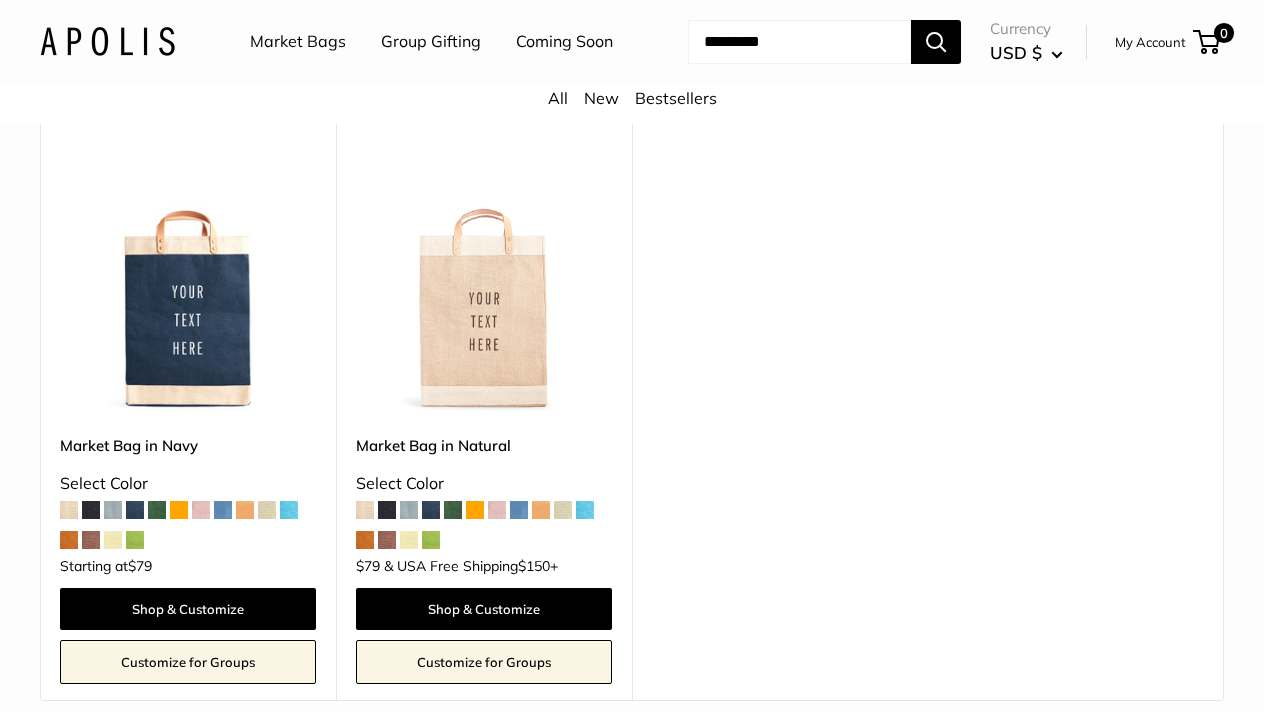 click at bounding box center (0, 0) 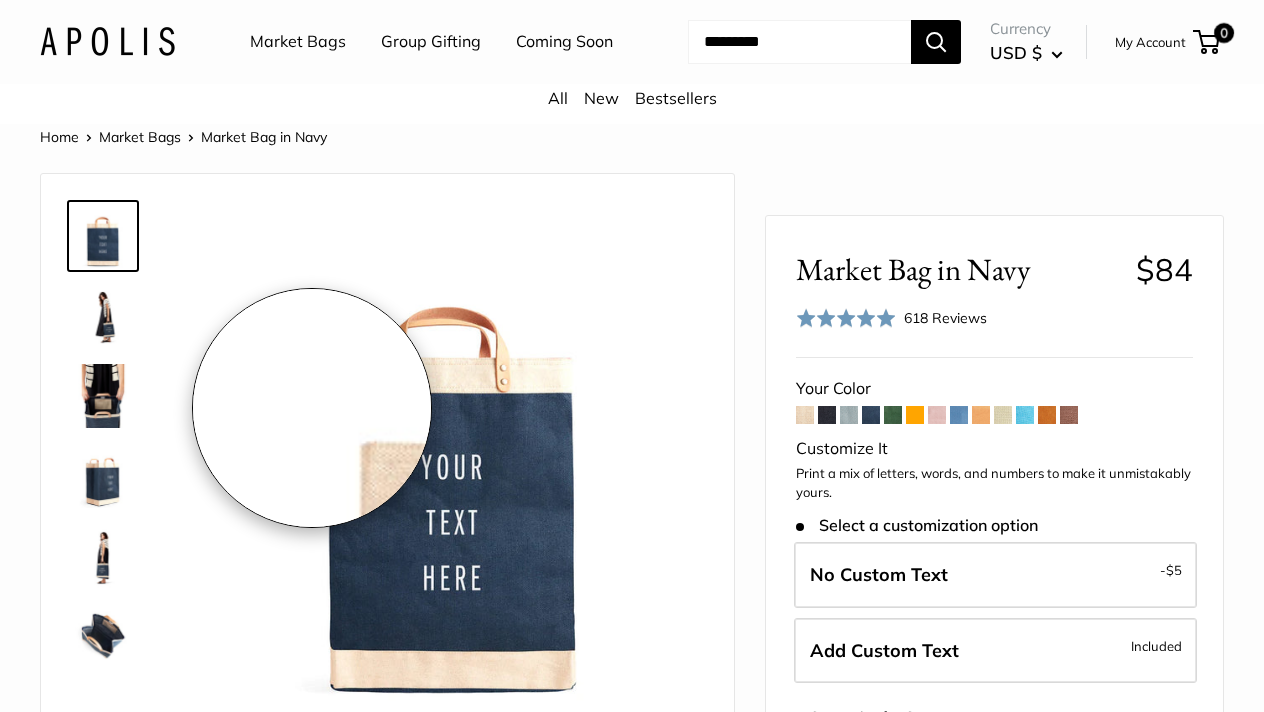 scroll, scrollTop: 0, scrollLeft: 0, axis: both 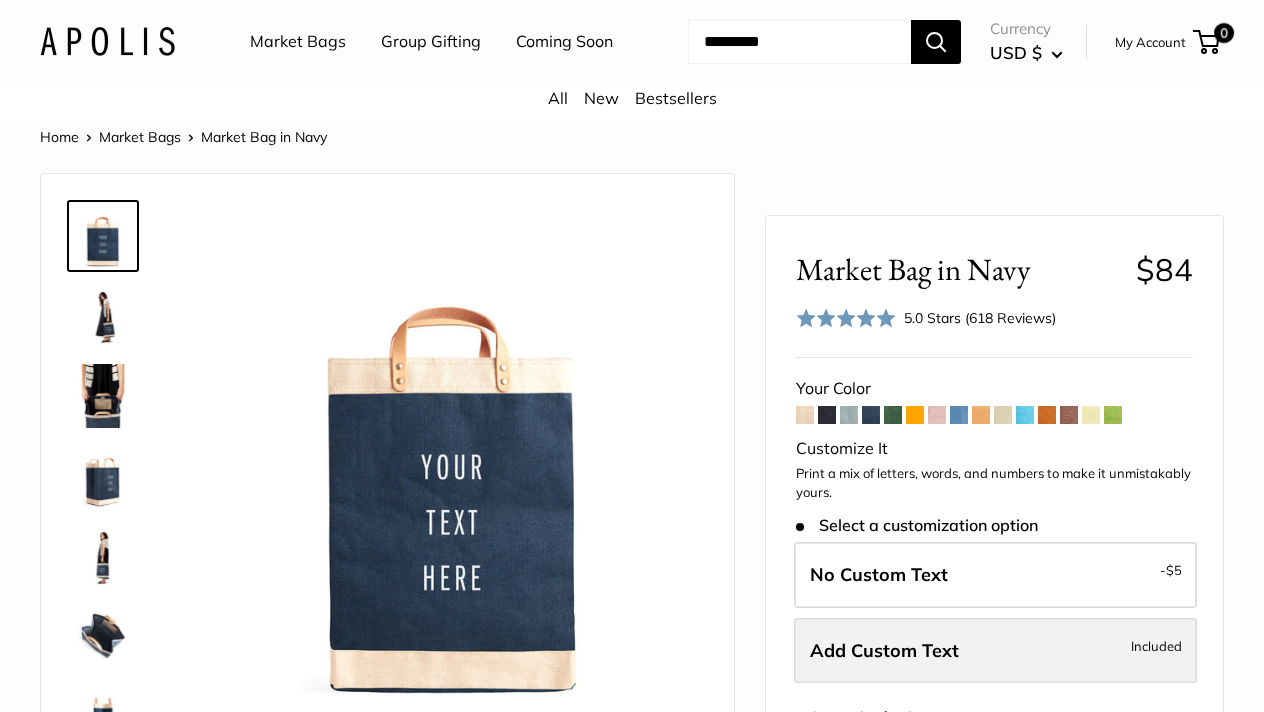 click on "Add Custom Text" at bounding box center (884, 650) 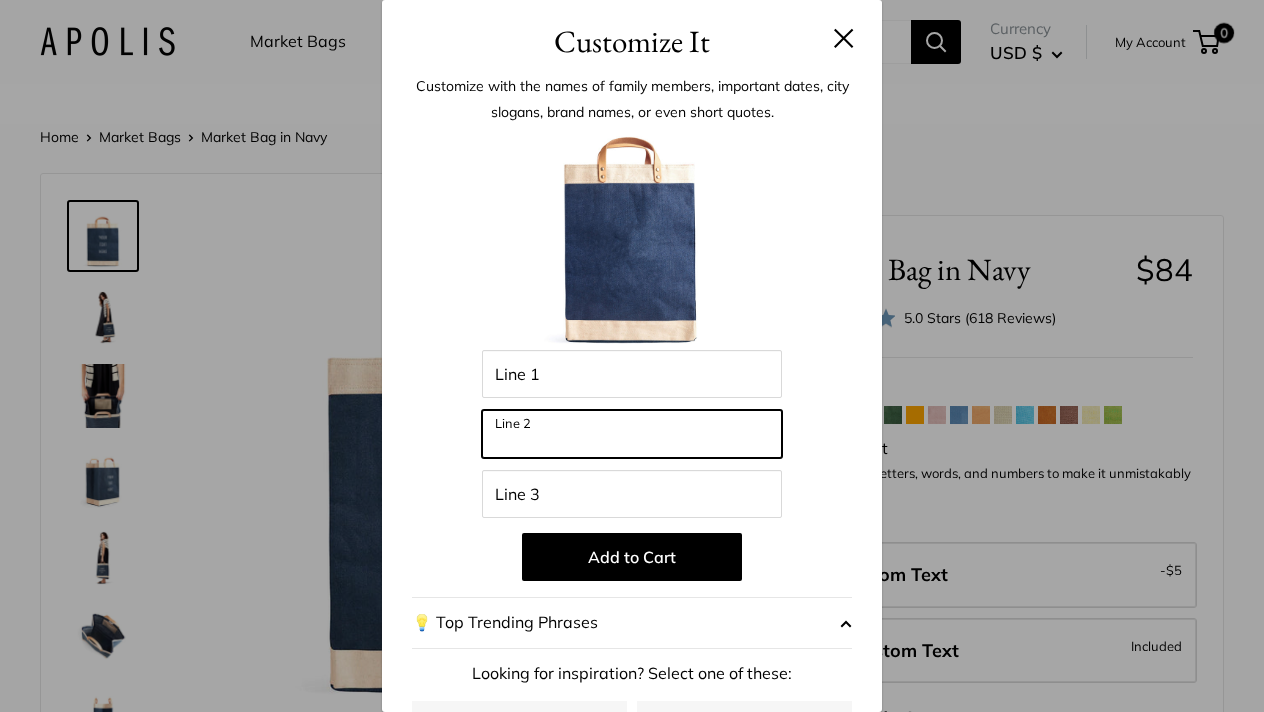 click on "Line 2" at bounding box center [632, 434] 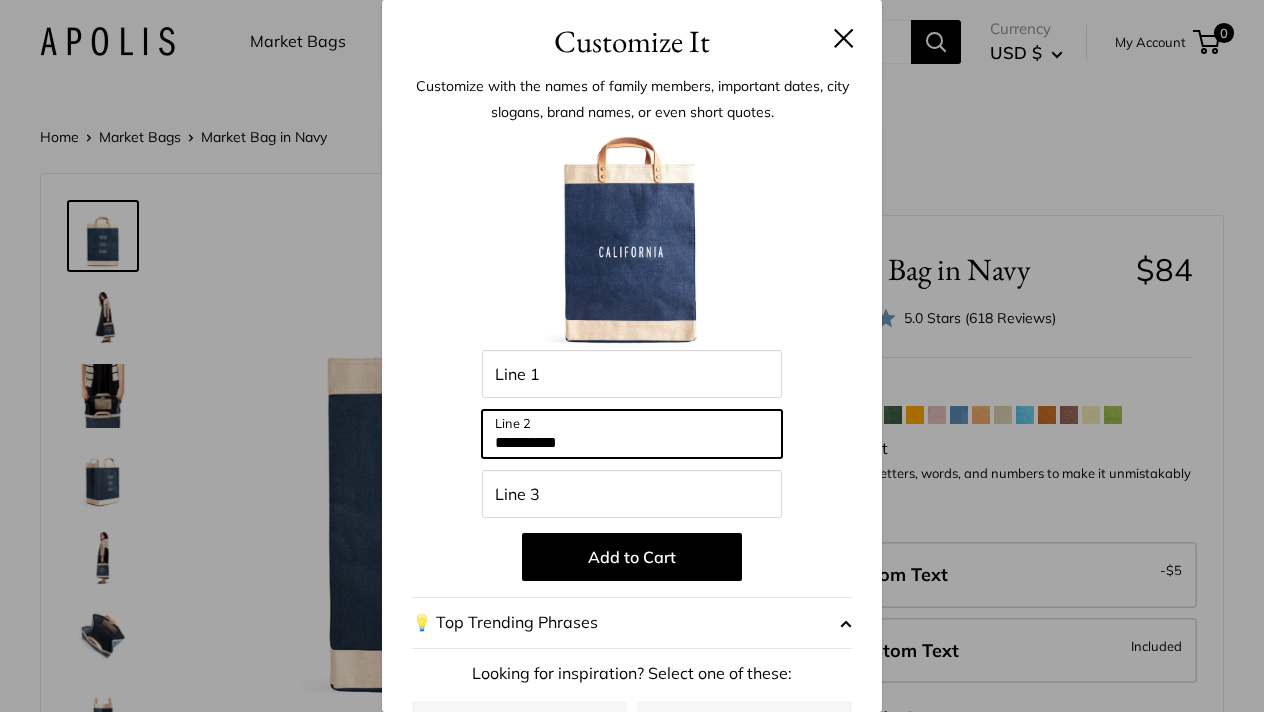 type on "**********" 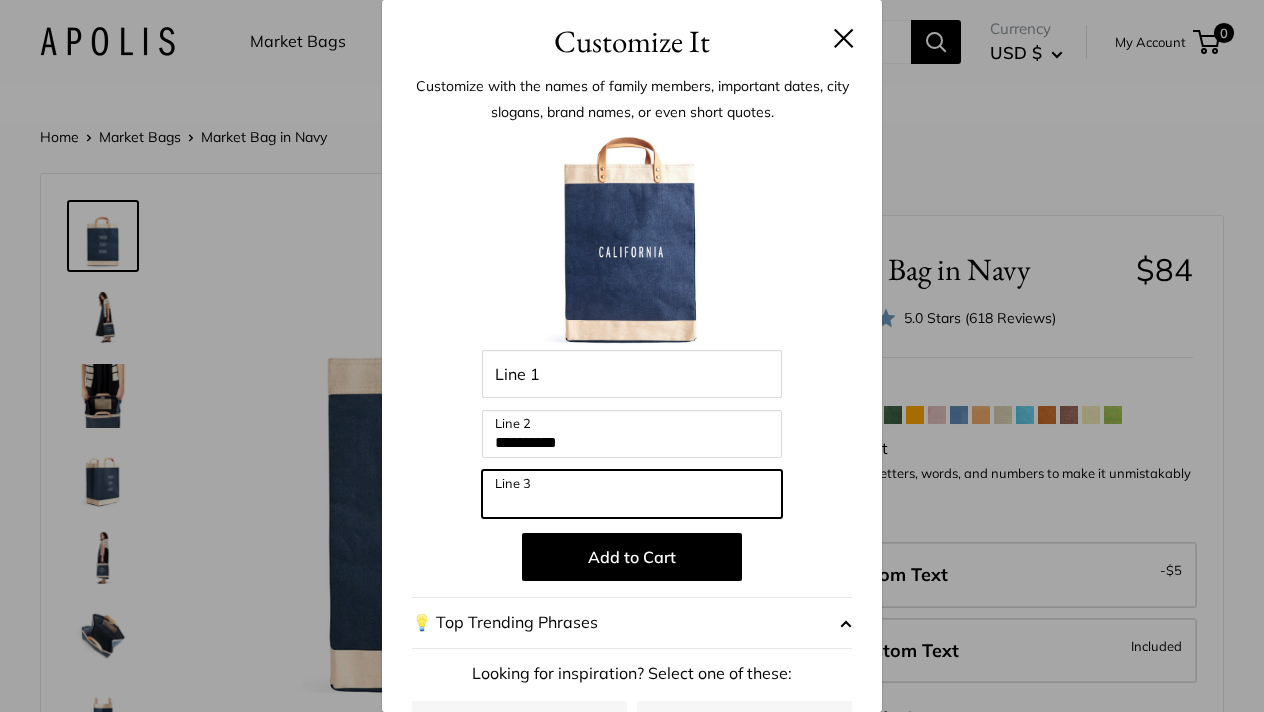 click on "Line 3" at bounding box center (632, 494) 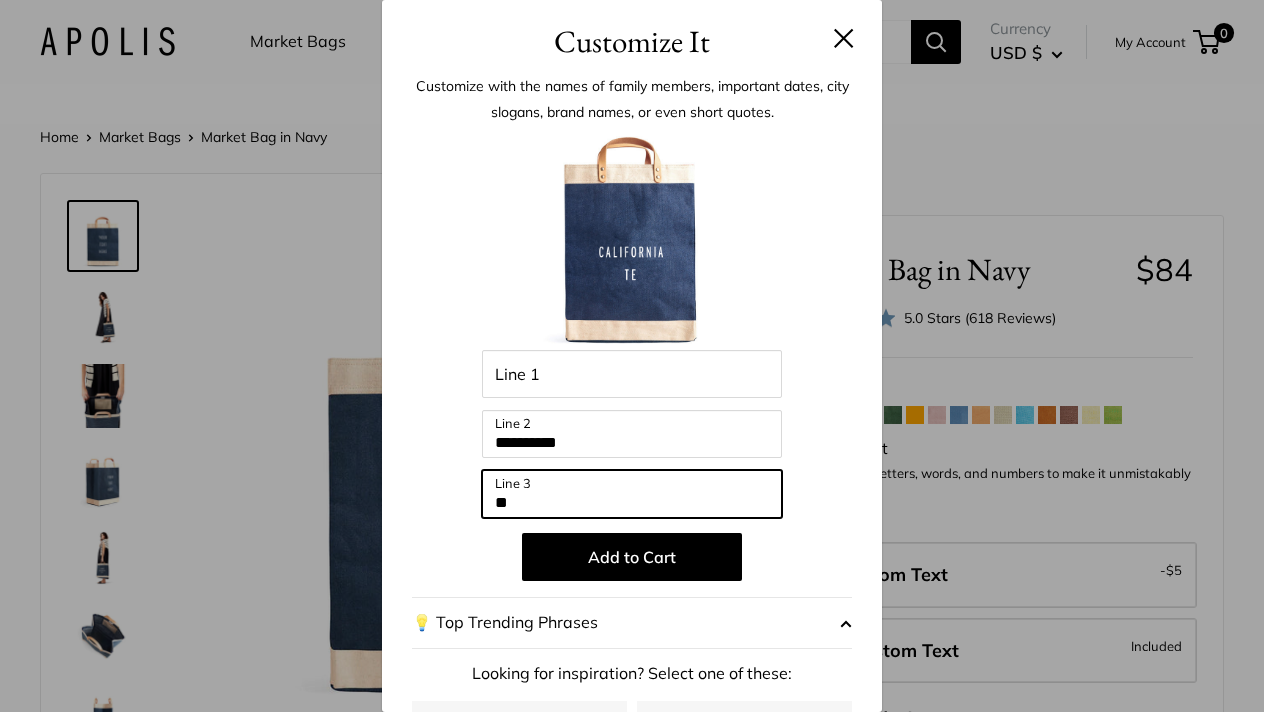 type on "*" 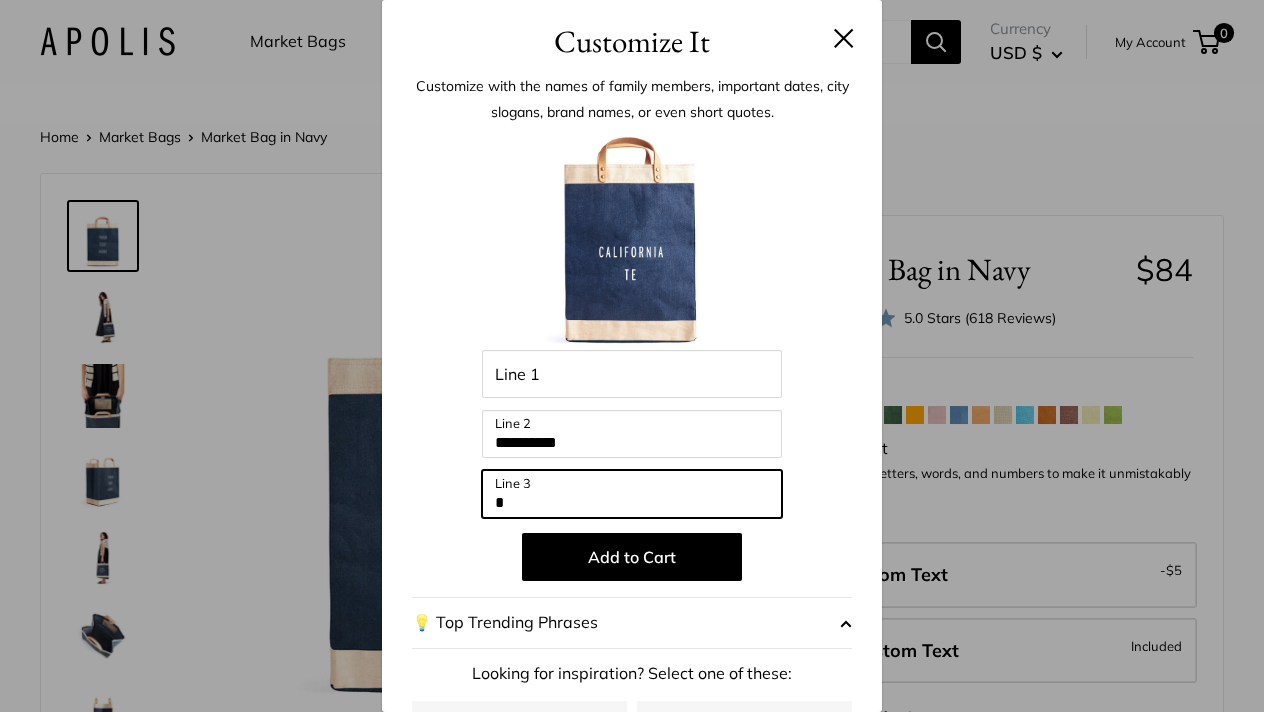 type 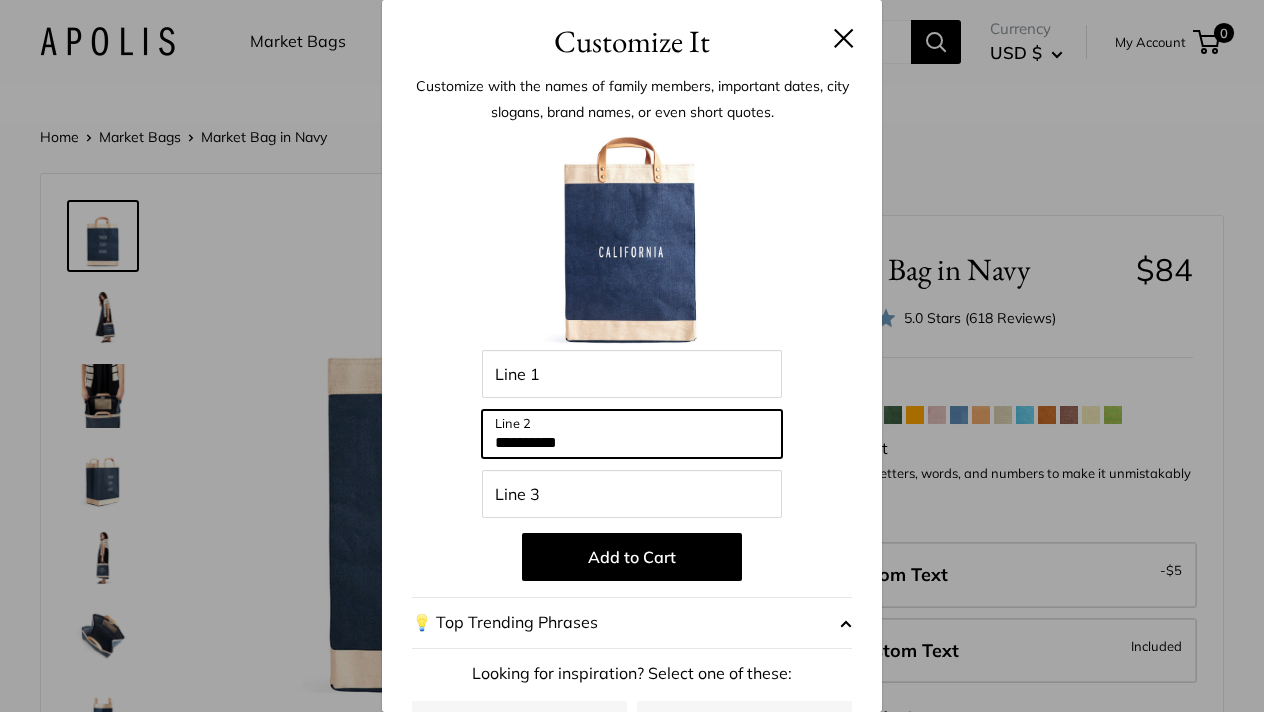 click on "**********" at bounding box center [632, 434] 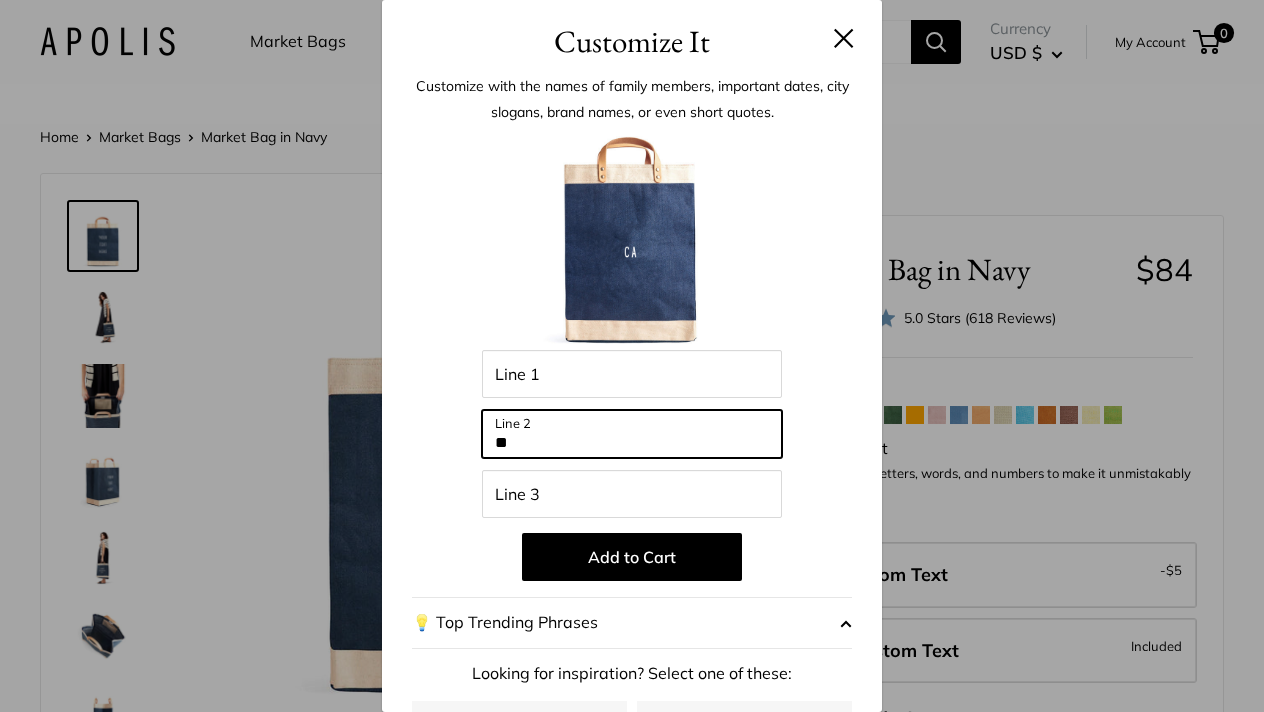 type on "*" 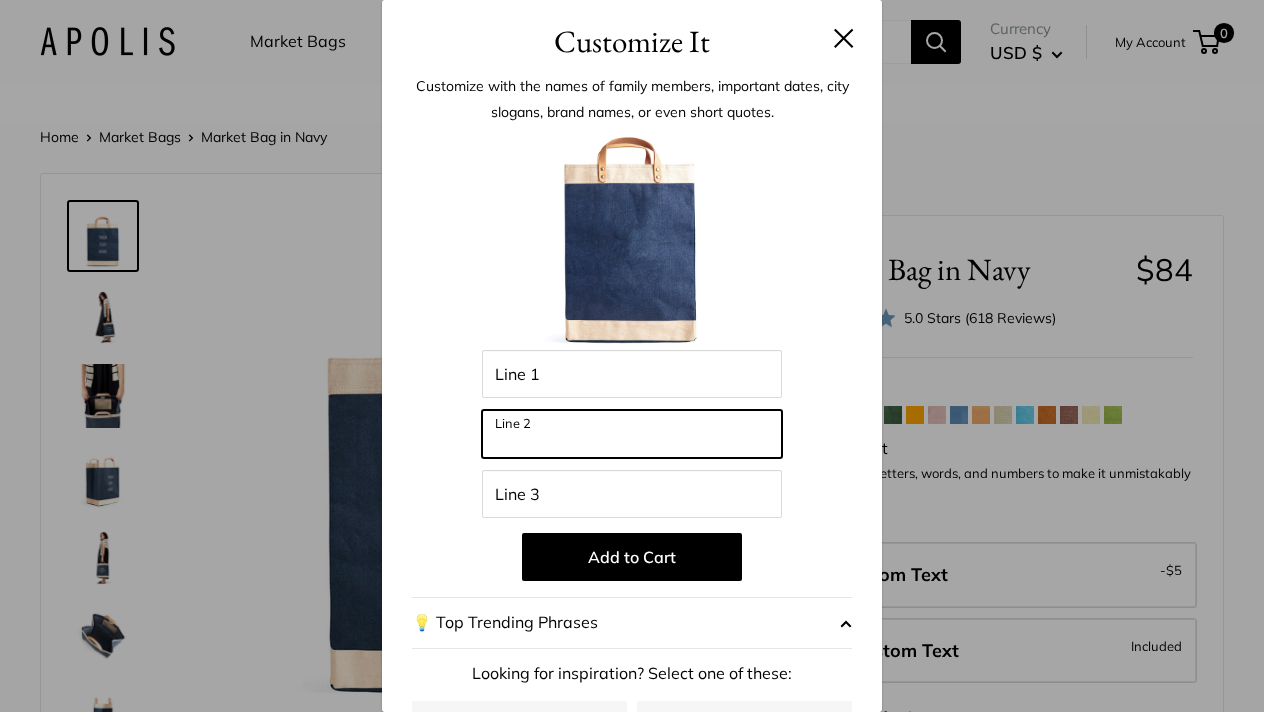 type 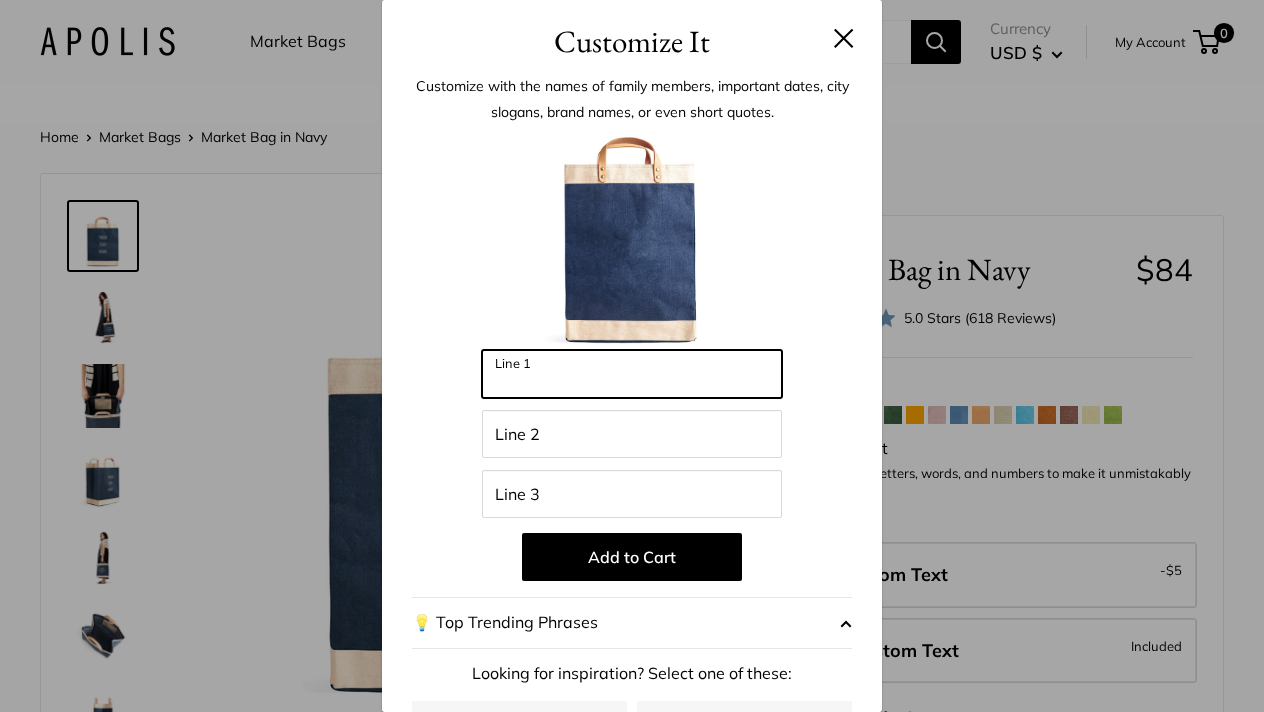 click on "Line 1" at bounding box center [632, 374] 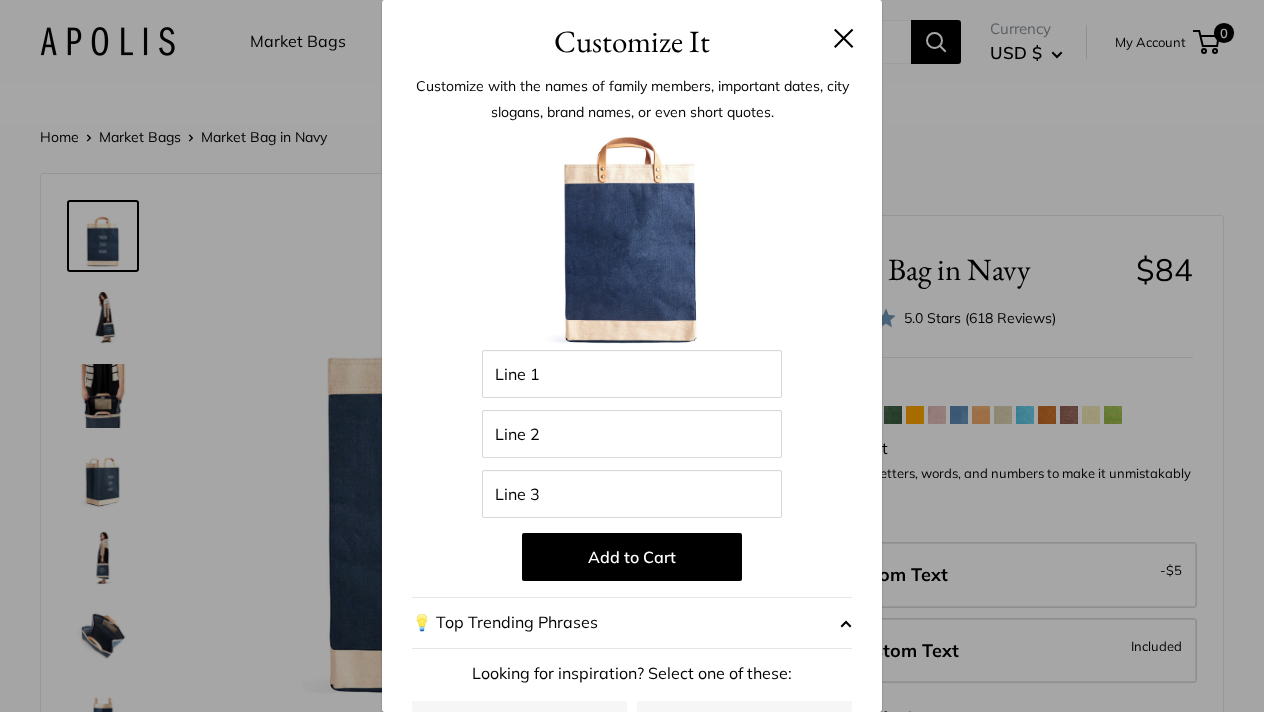 click on "Customize It
Customize with the names of family members, important dates, city slogans, brand names, or even short quotes.
Enter 42 letters
Line 1
Line 2
Line 3
Add to Cart
💡 Top Trending Phrases
Looking for inspiration? Select one of these: My Serotonin Levels Are Low" at bounding box center (632, 356) 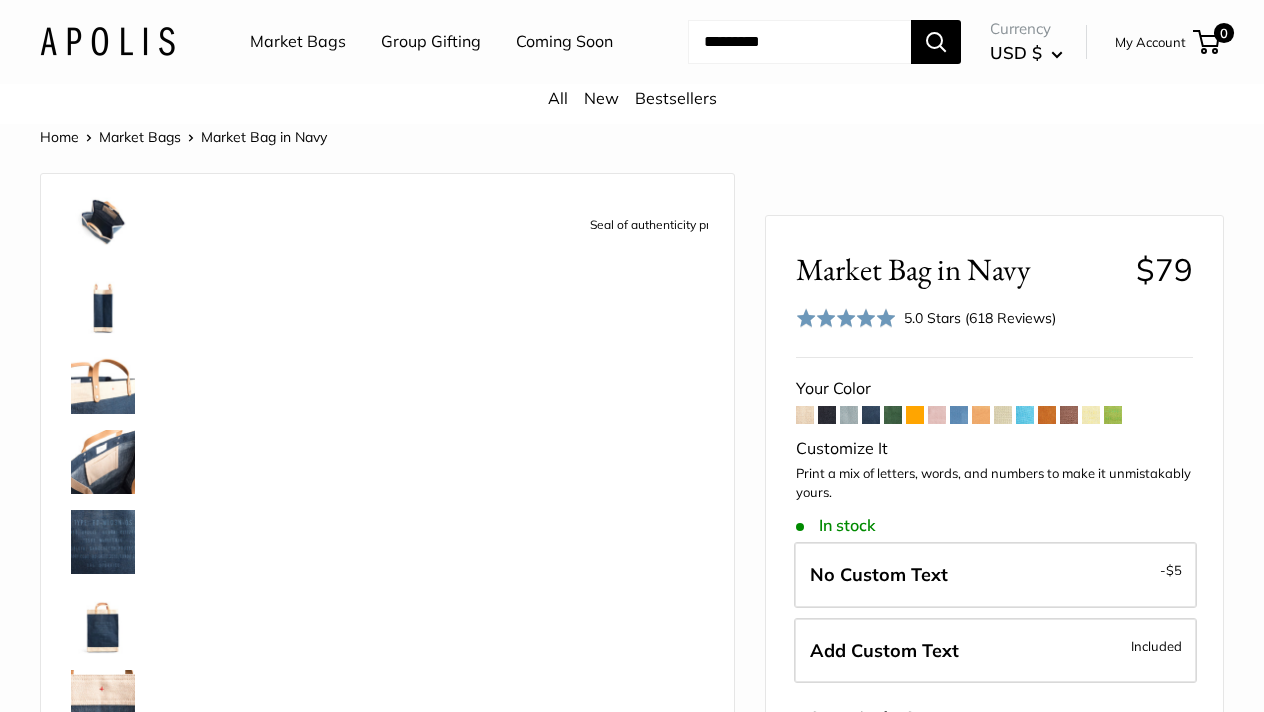 scroll, scrollTop: 448, scrollLeft: 0, axis: vertical 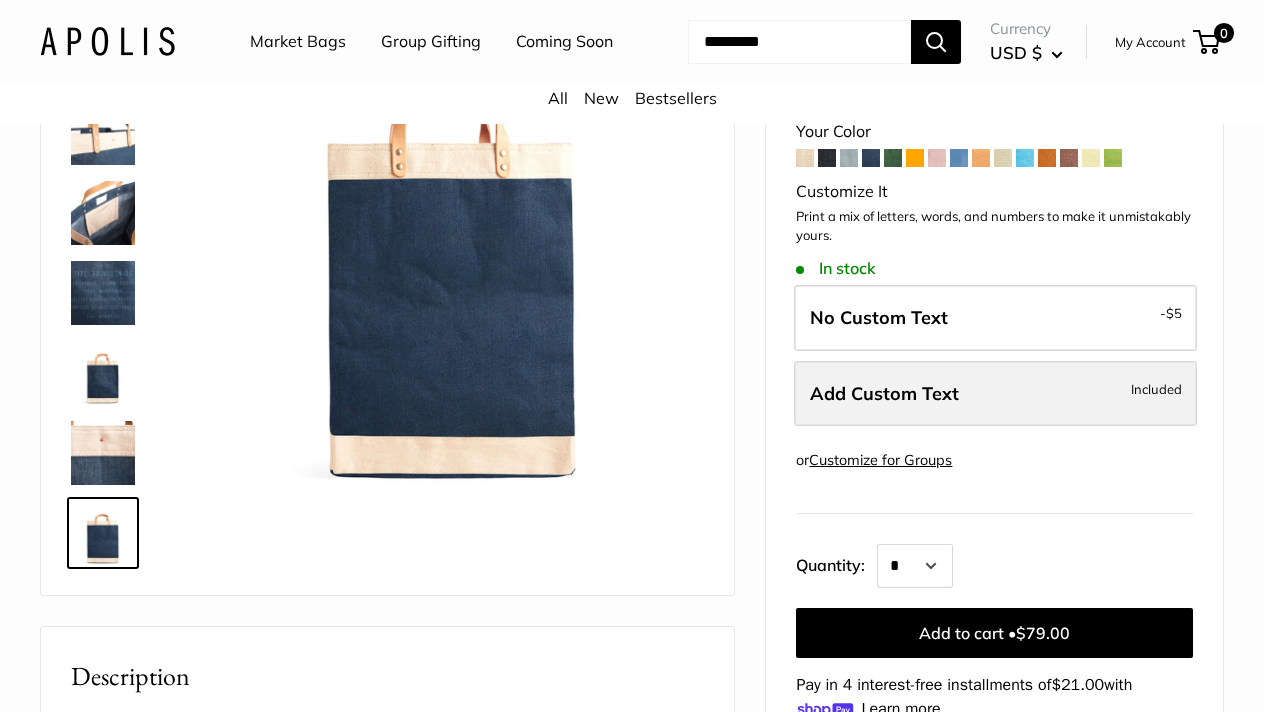 click on "Add Custom Text
Included" at bounding box center [995, 394] 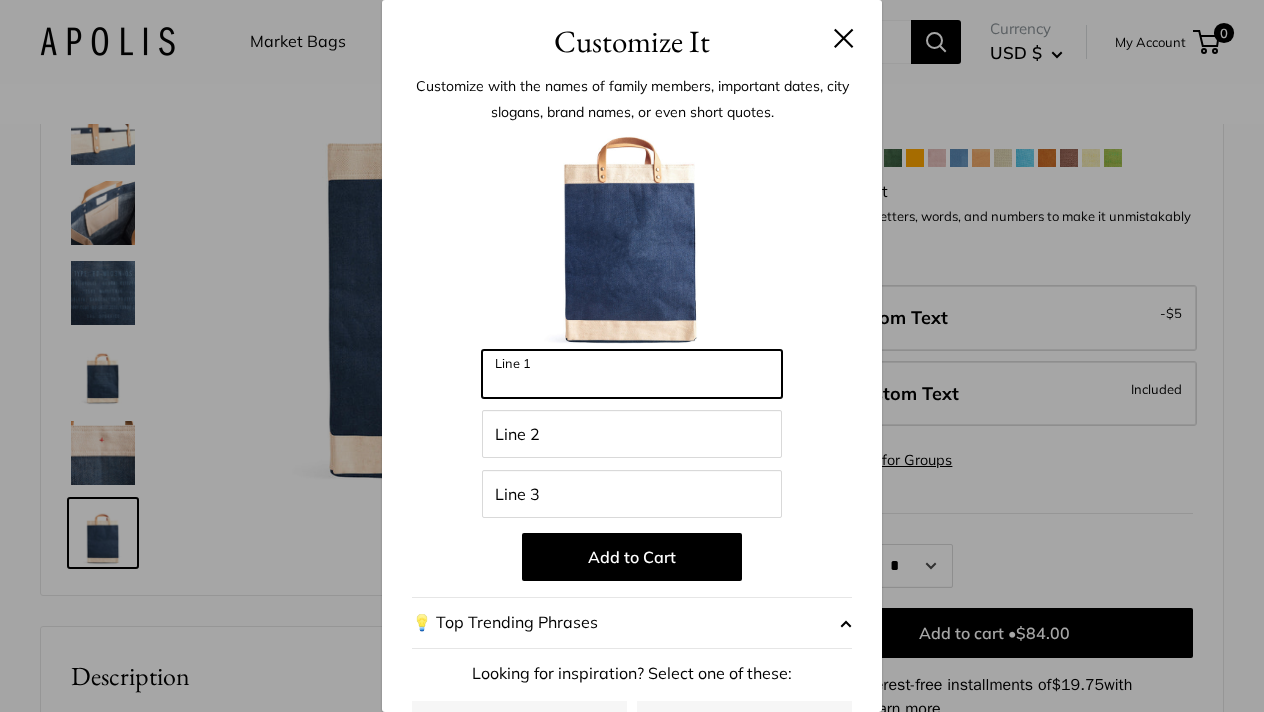 click on "Line 1" at bounding box center (632, 374) 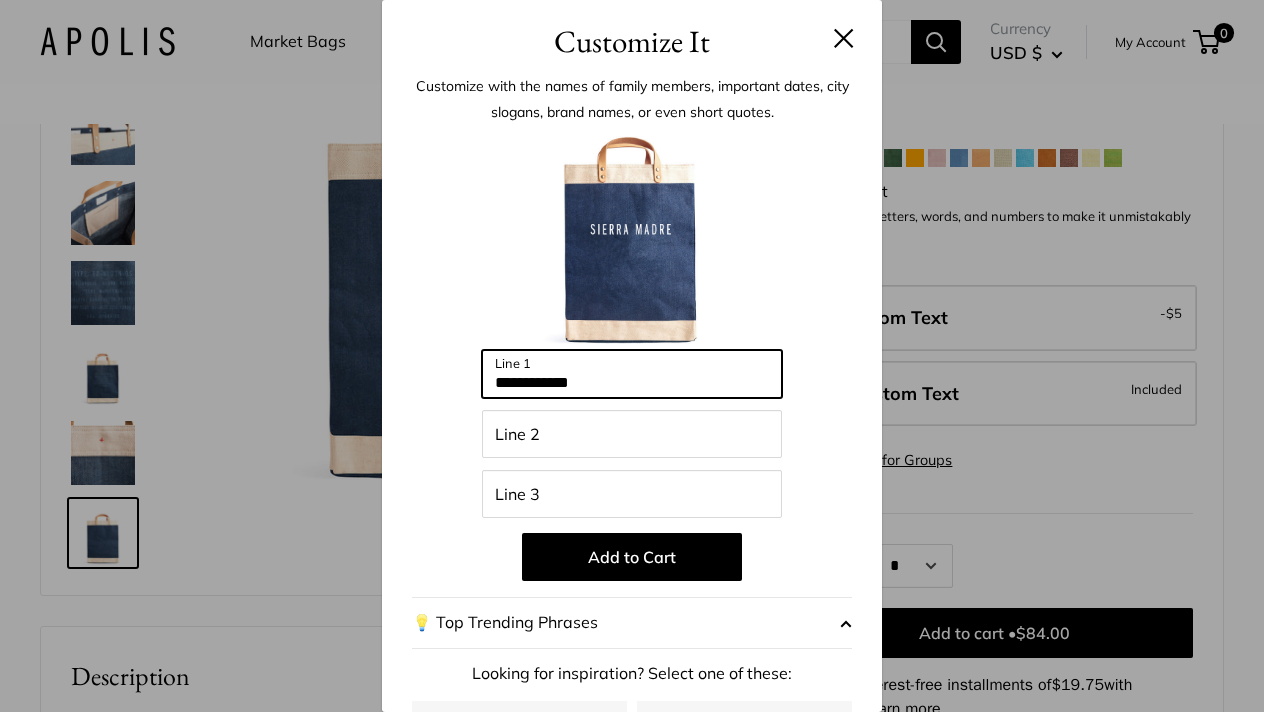 type on "**********" 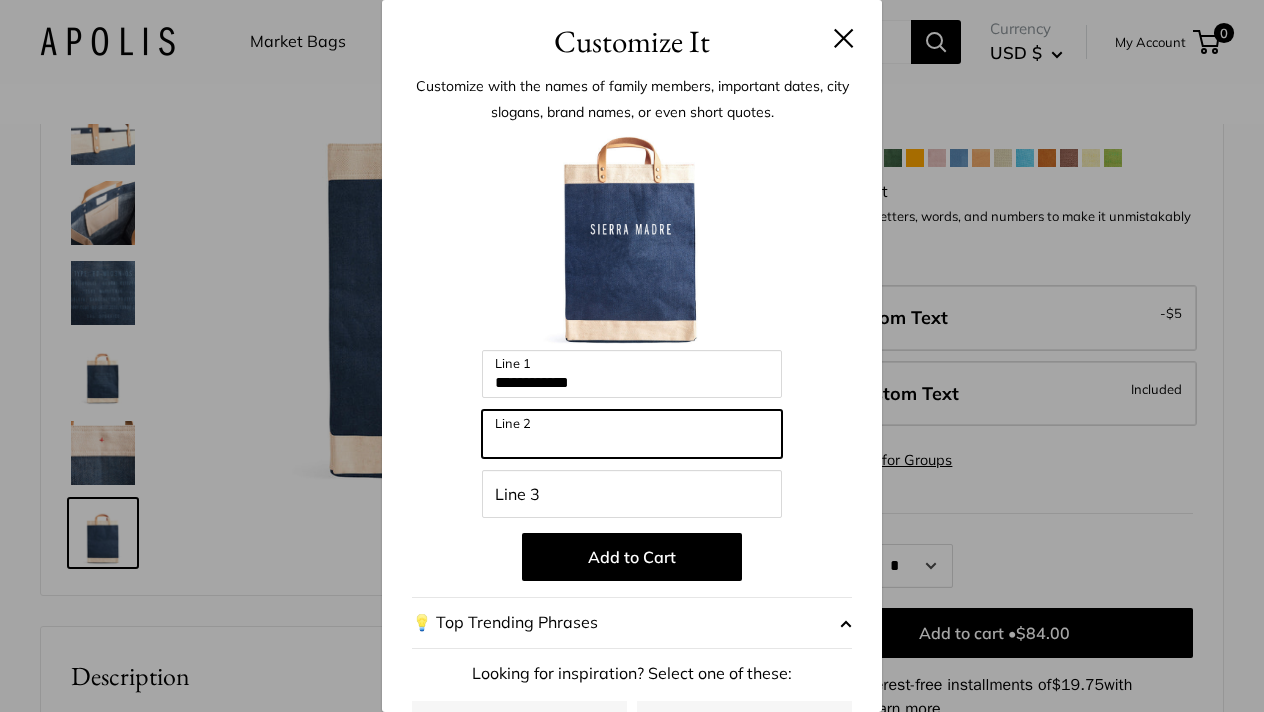 click on "Line 2" at bounding box center (632, 434) 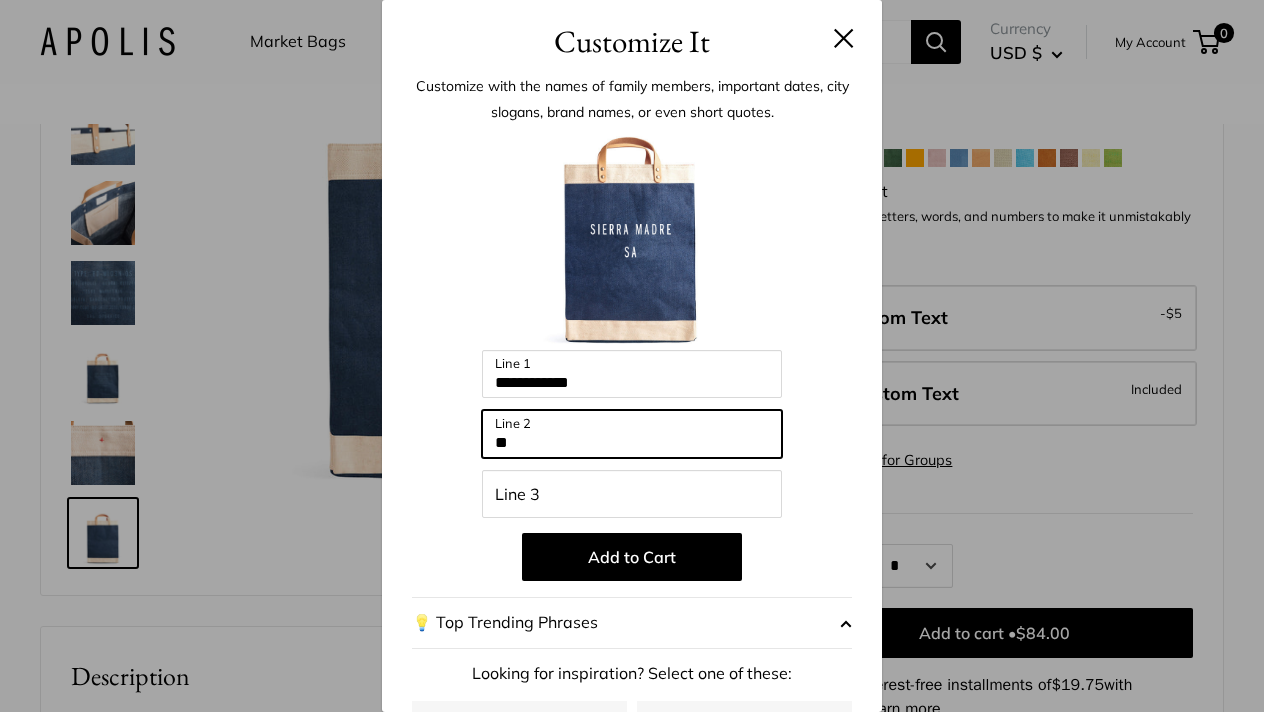 type on "*" 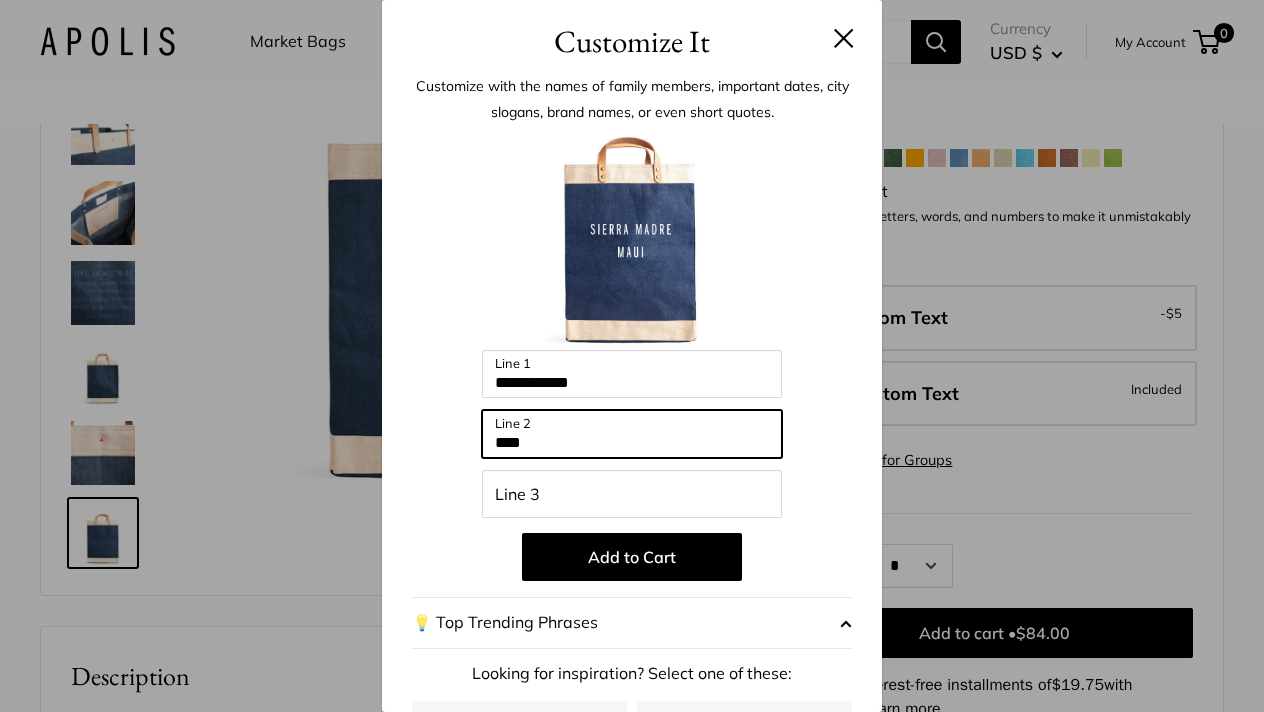 type on "****" 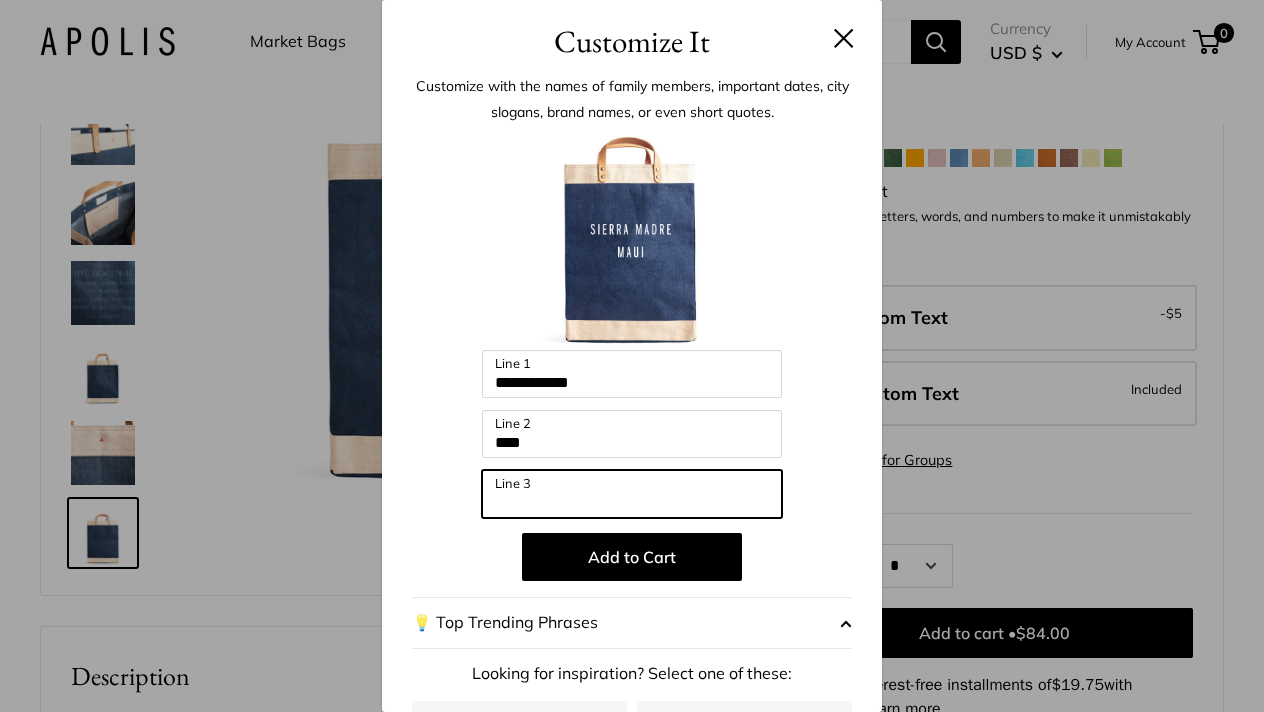 click on "Line 3" at bounding box center [632, 494] 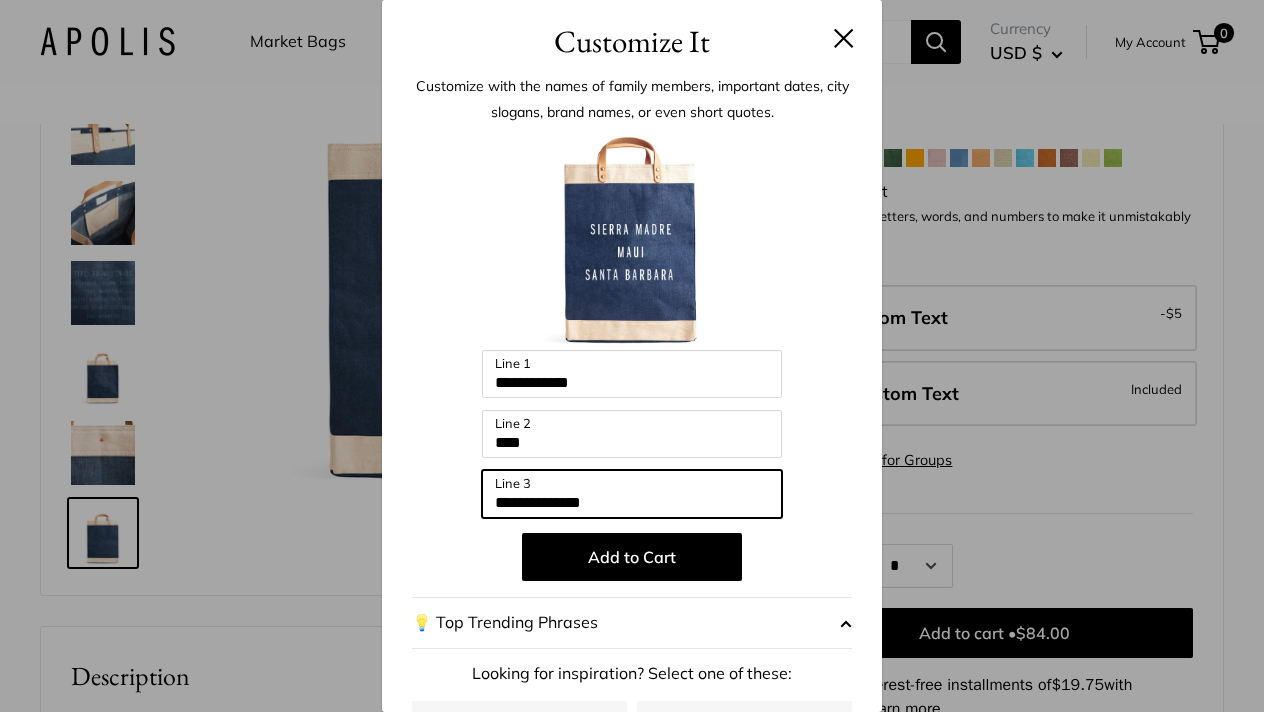 type on "**********" 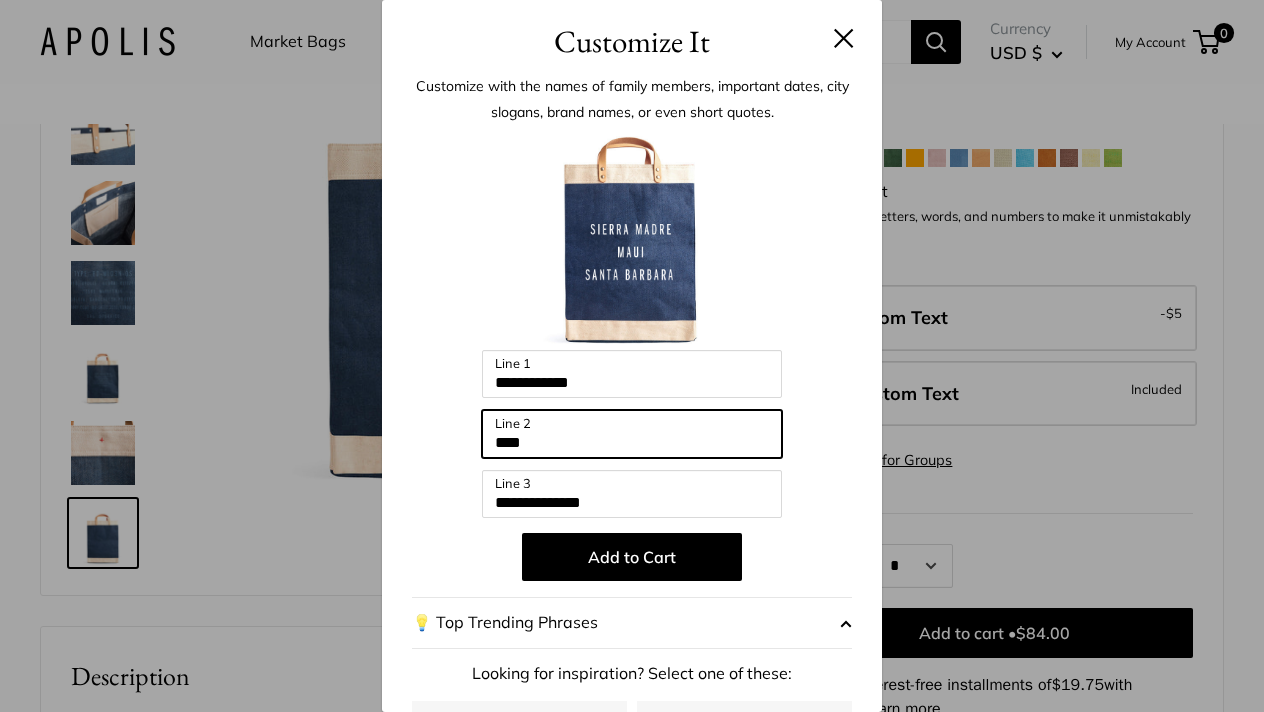 click on "****" at bounding box center (632, 434) 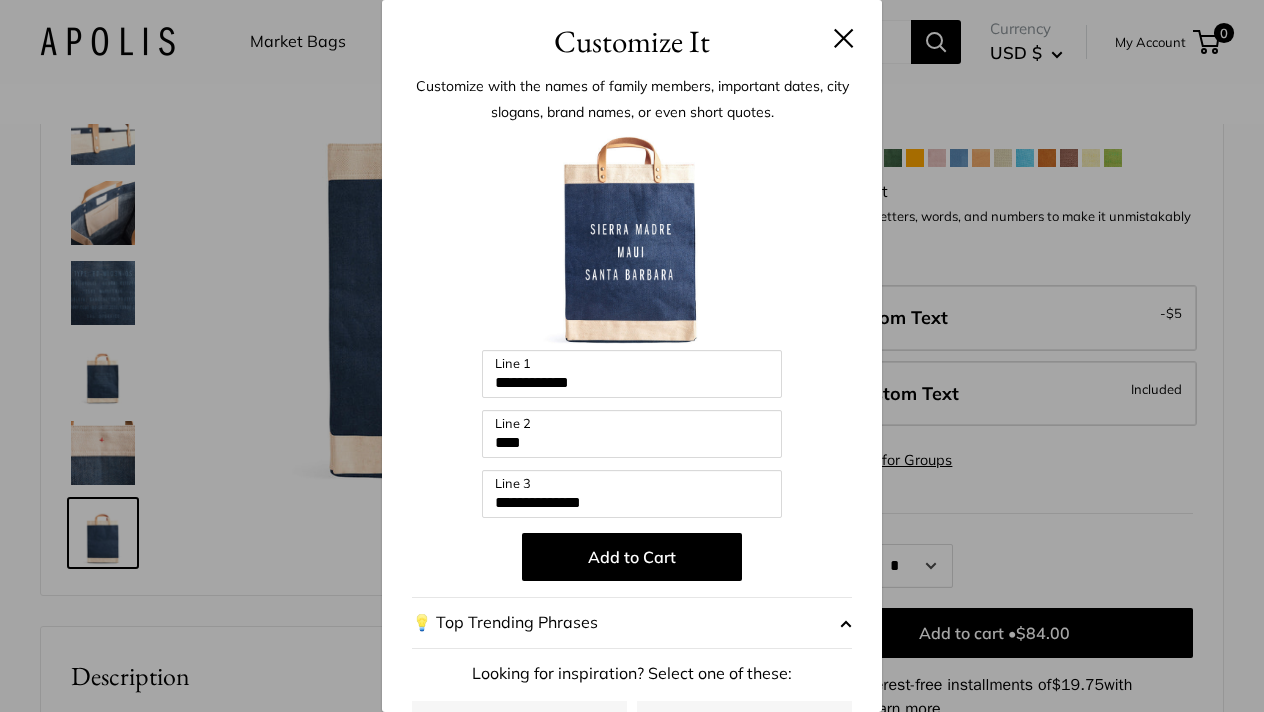 click on "Add to Cart" at bounding box center [632, 557] 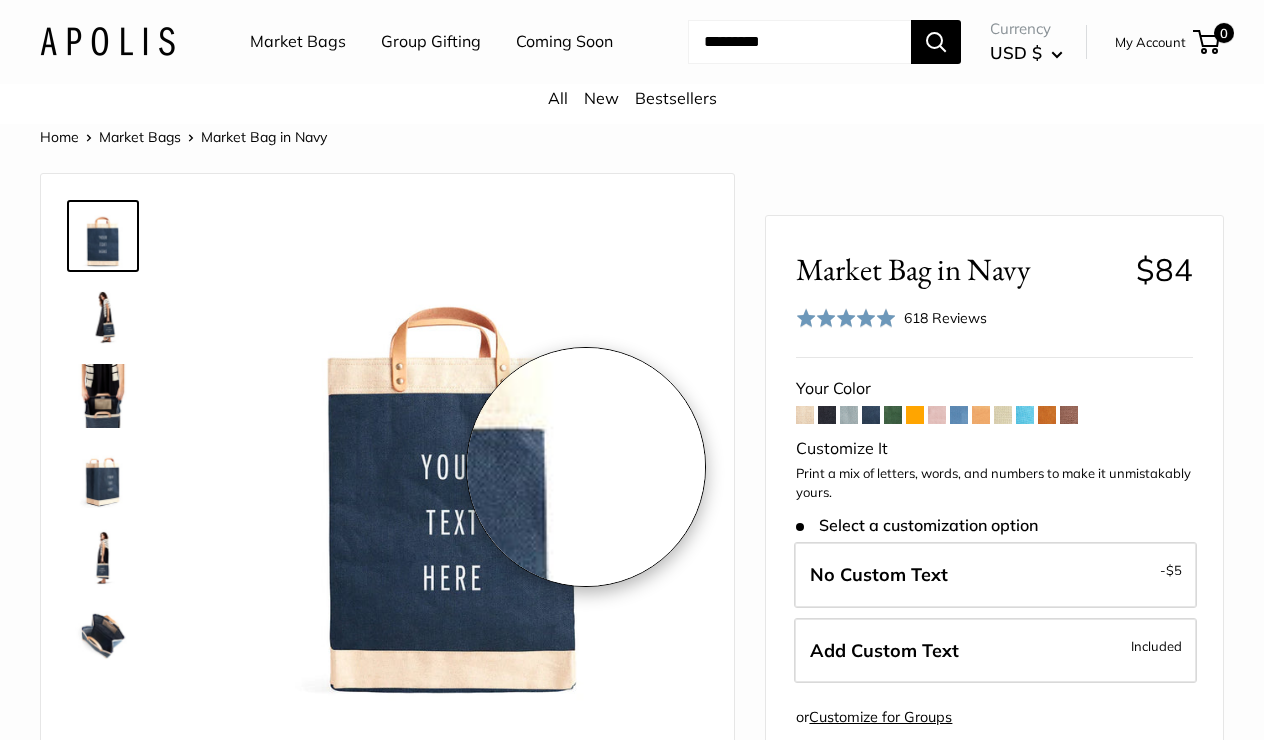 scroll, scrollTop: 0, scrollLeft: 0, axis: both 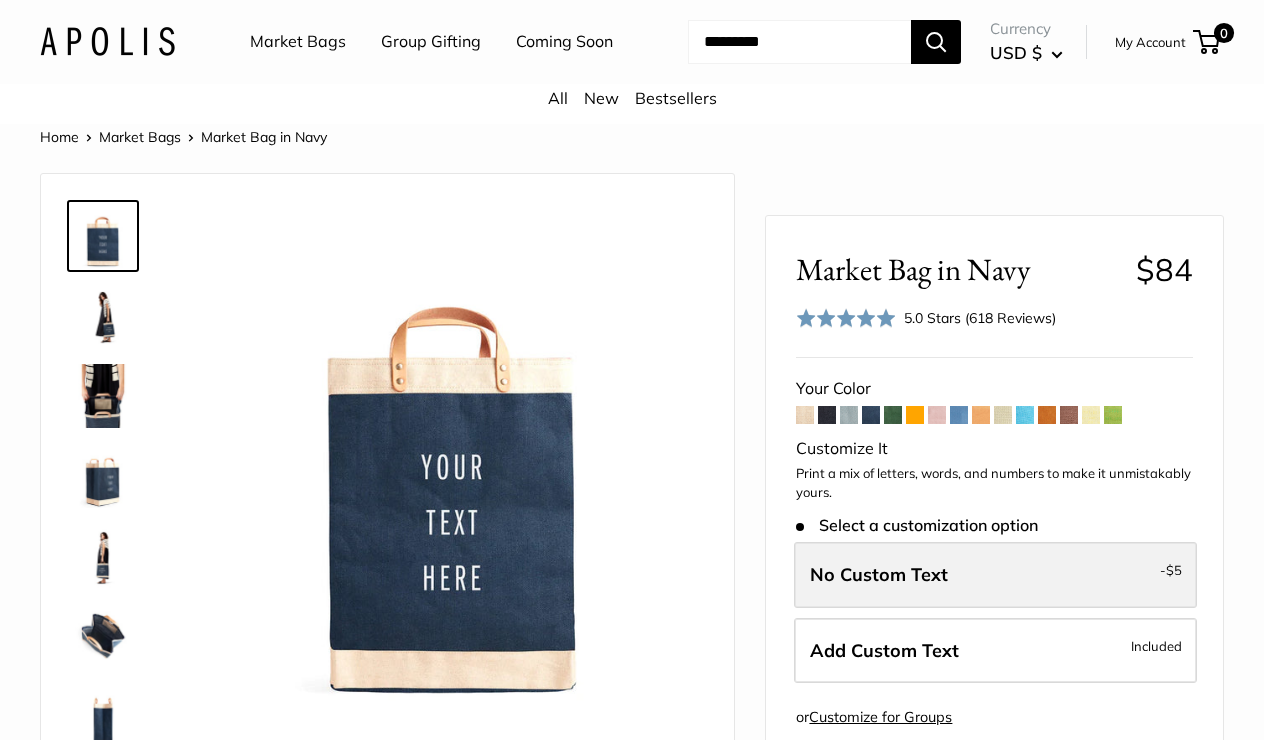 click on "No Custom Text" at bounding box center [879, 574] 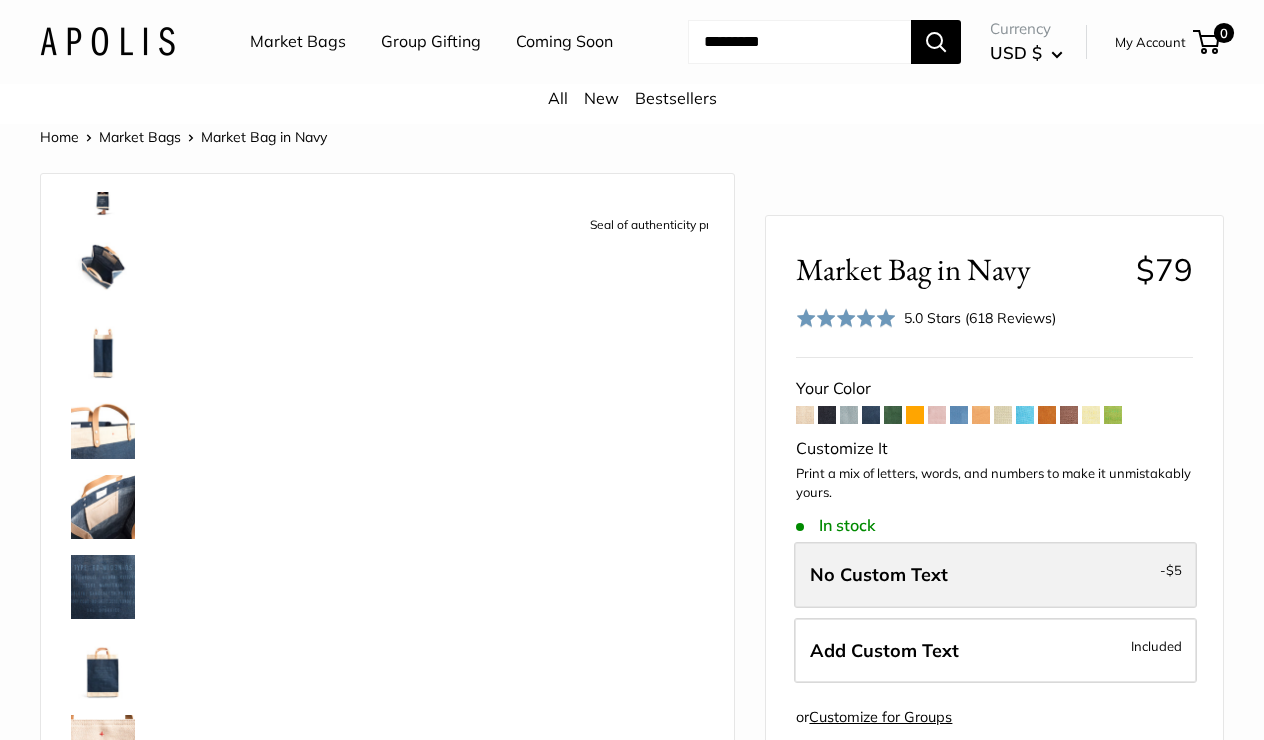 scroll, scrollTop: 448, scrollLeft: 0, axis: vertical 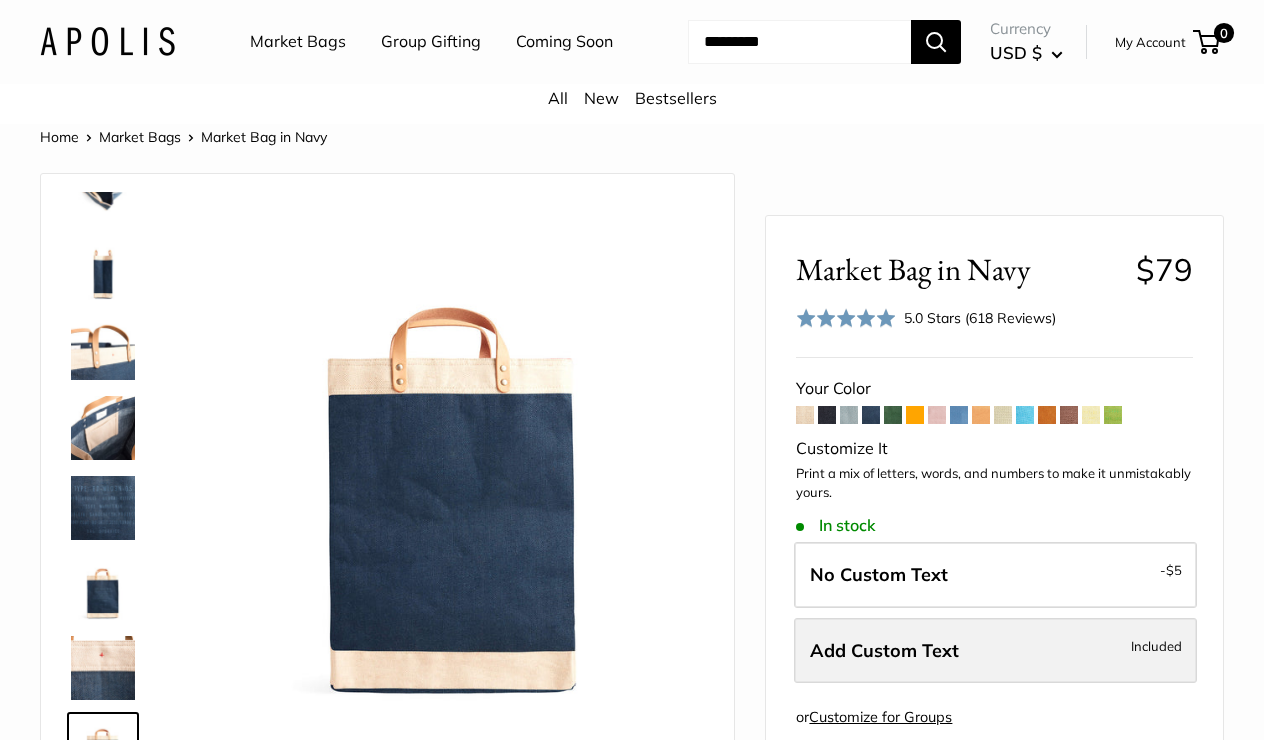 click on "Add Custom Text" at bounding box center (884, 650) 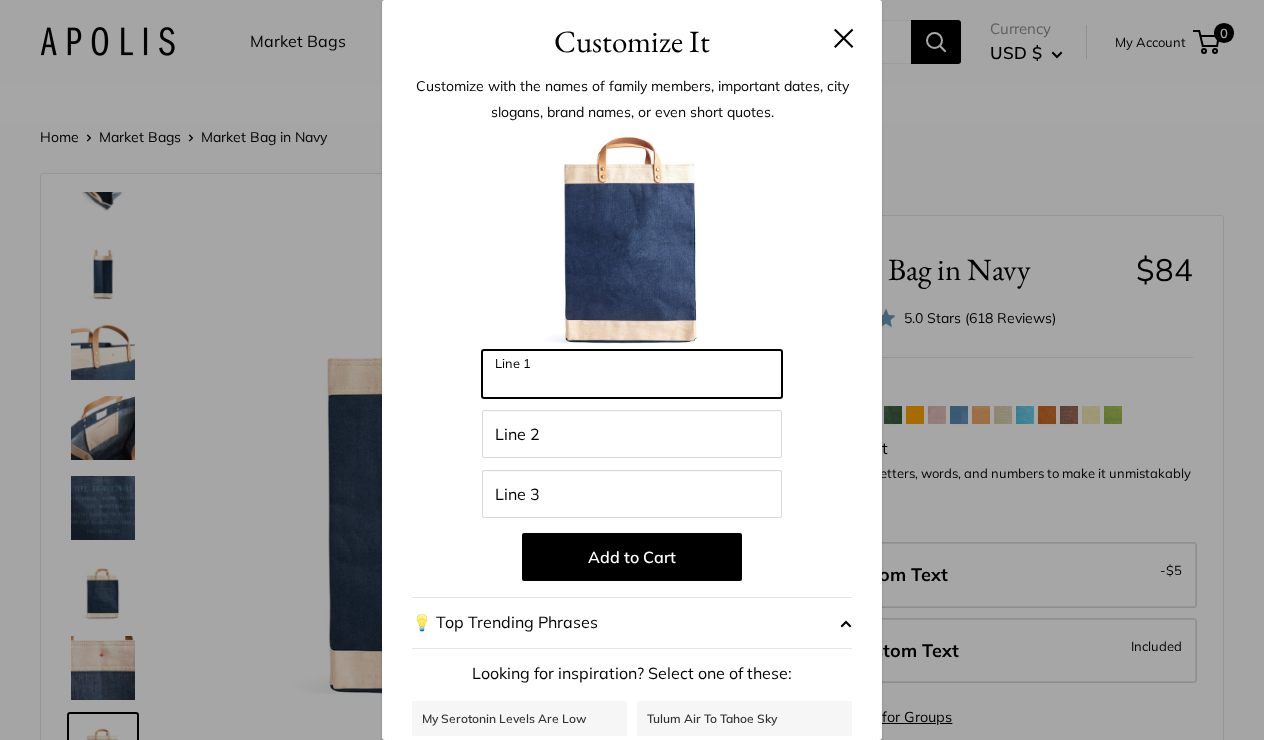 click on "Line 1" at bounding box center [632, 374] 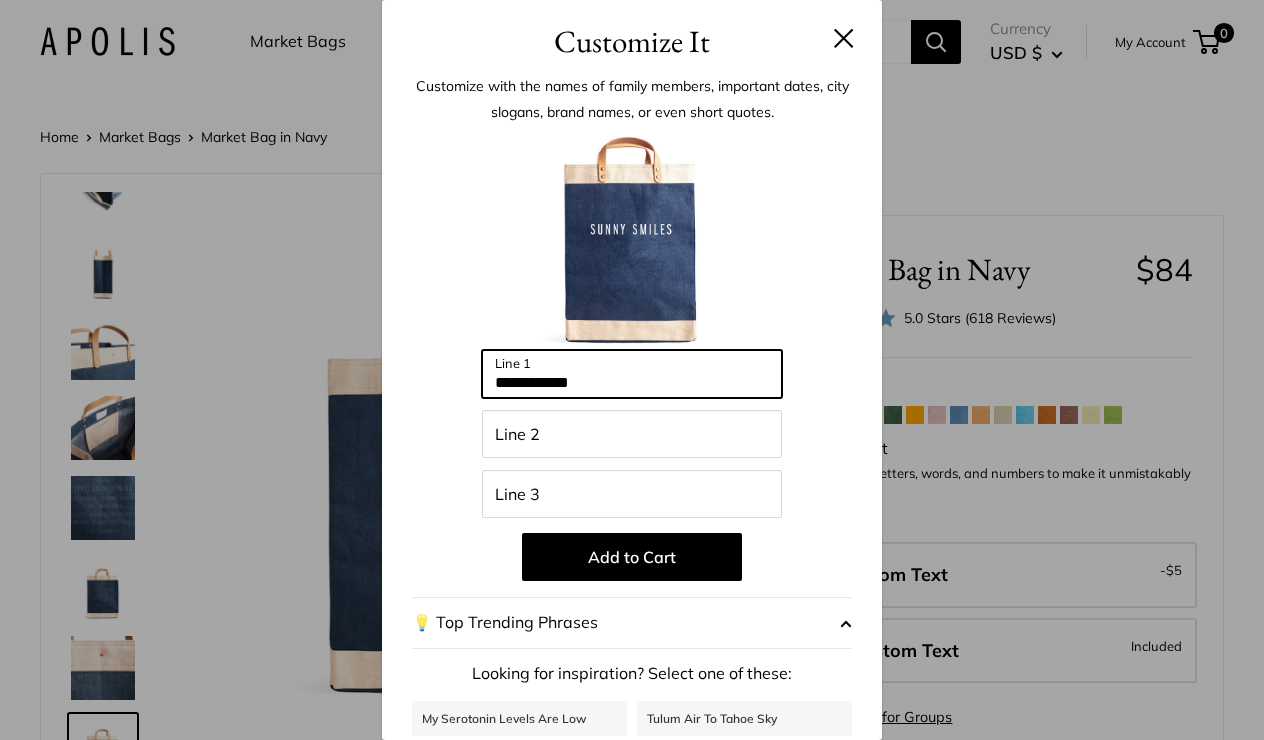 type on "**********" 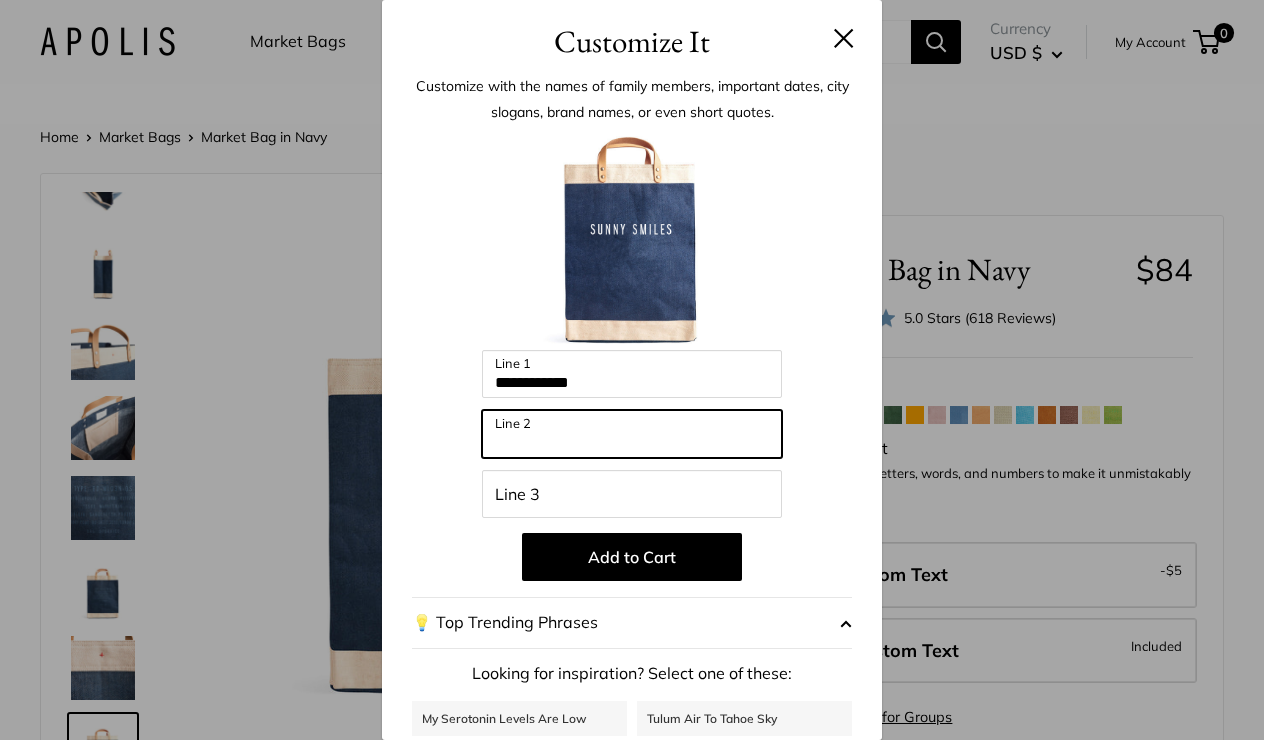 click on "Line 2" at bounding box center [632, 434] 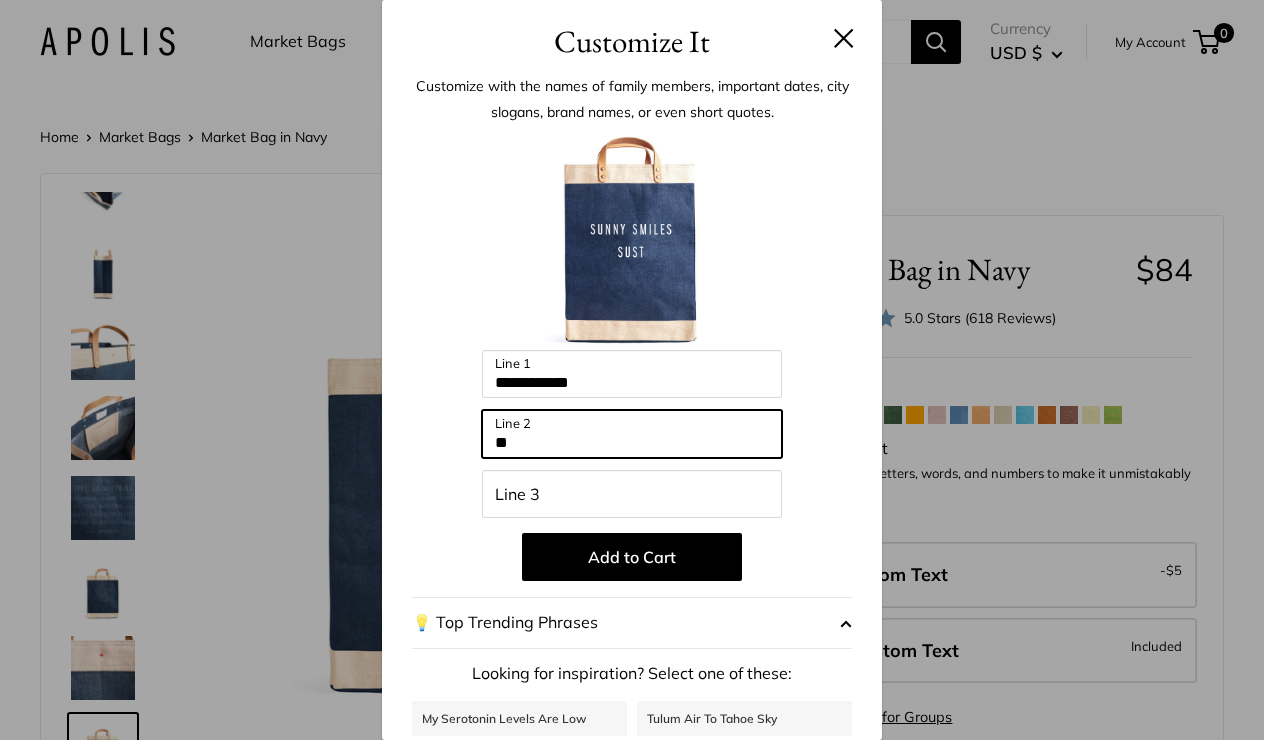 type on "*" 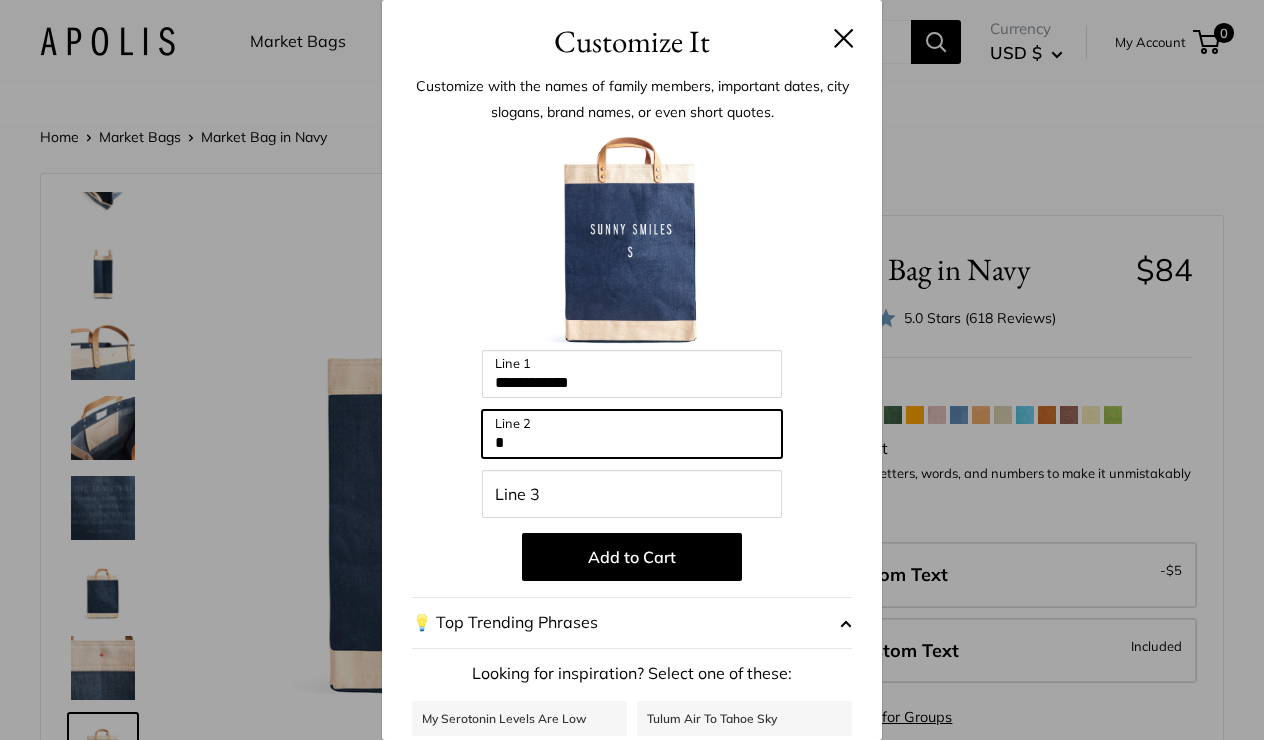 type 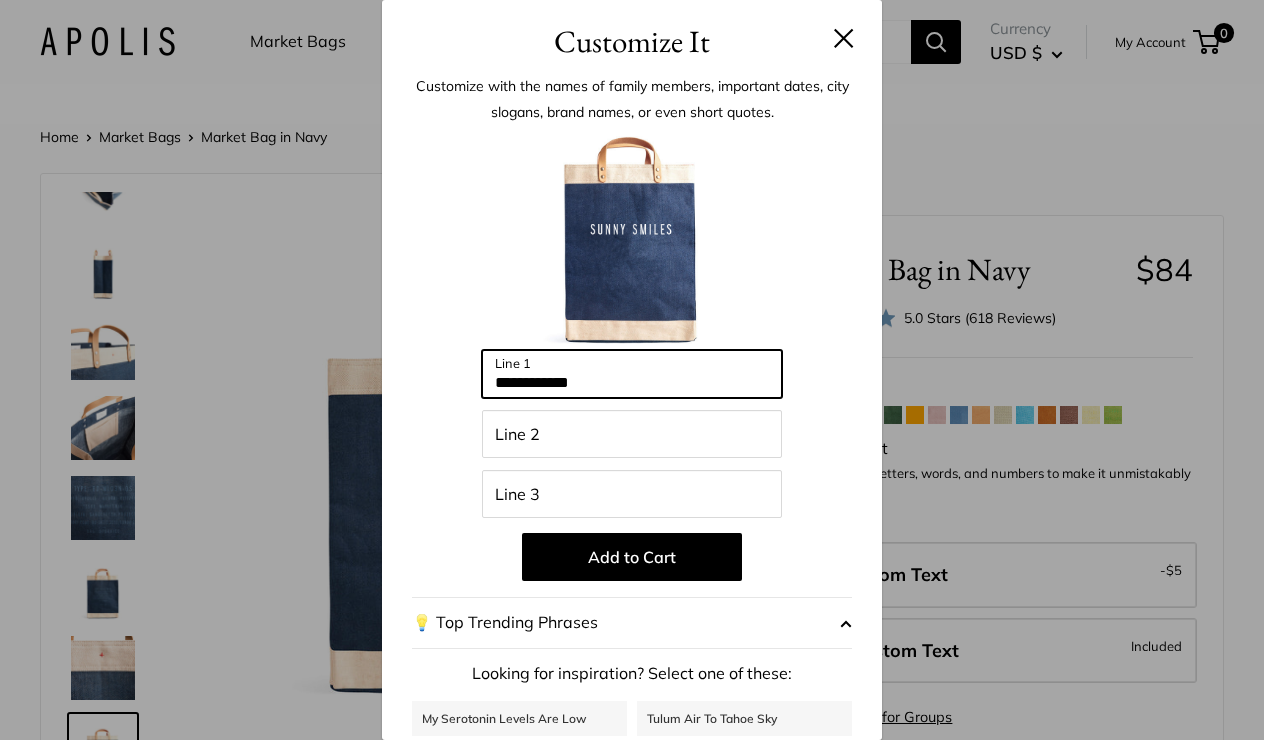 click on "**********" at bounding box center [632, 374] 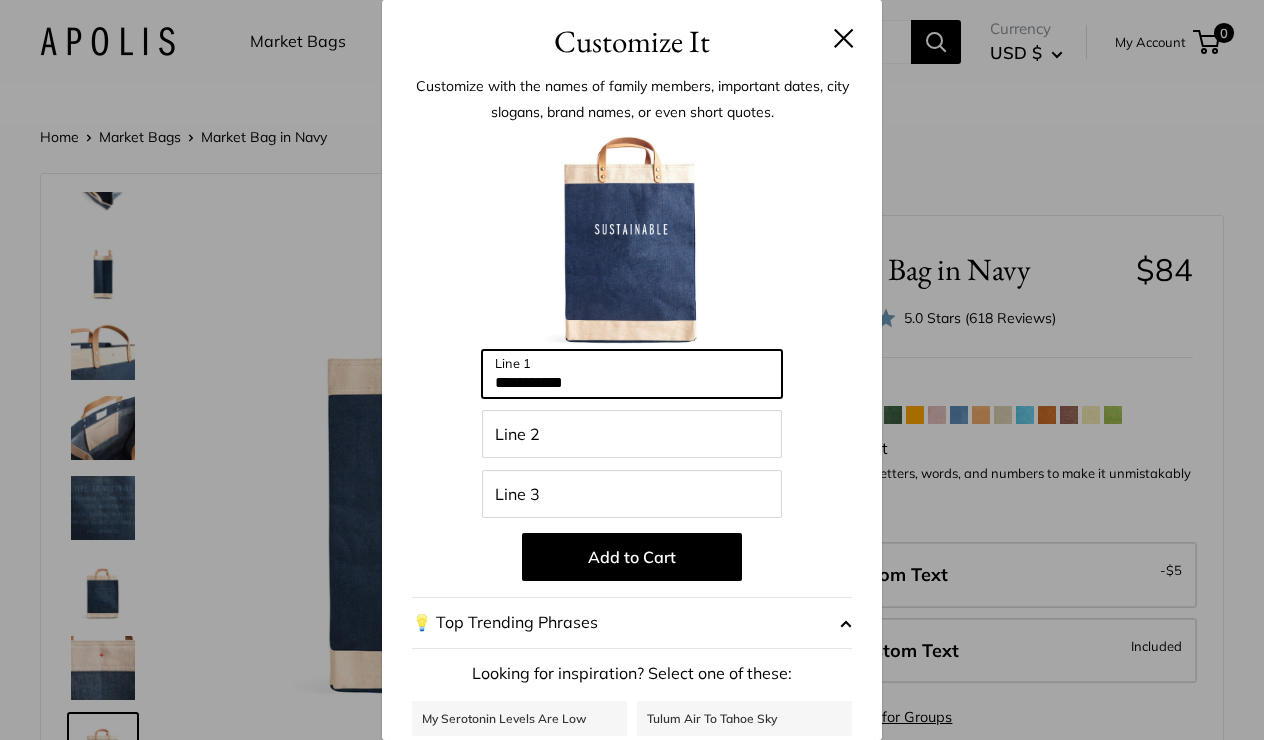 type on "**********" 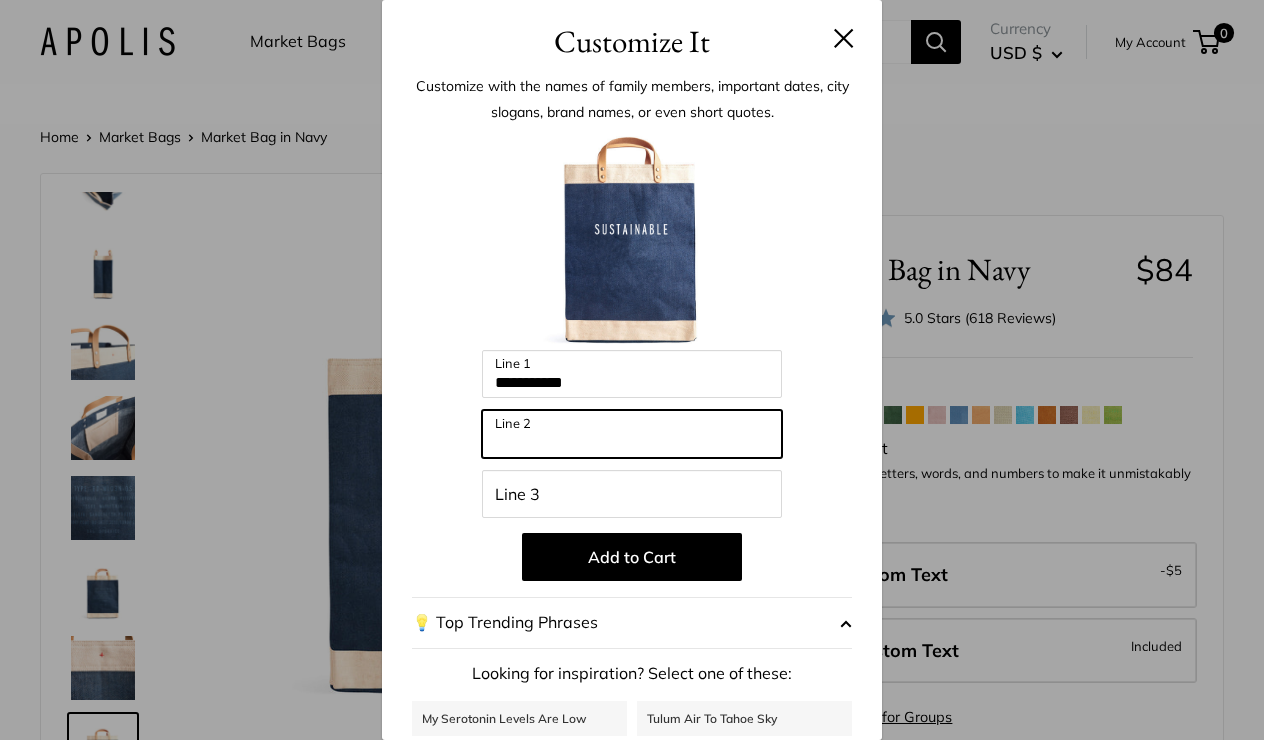 click on "Line 2" at bounding box center (632, 434) 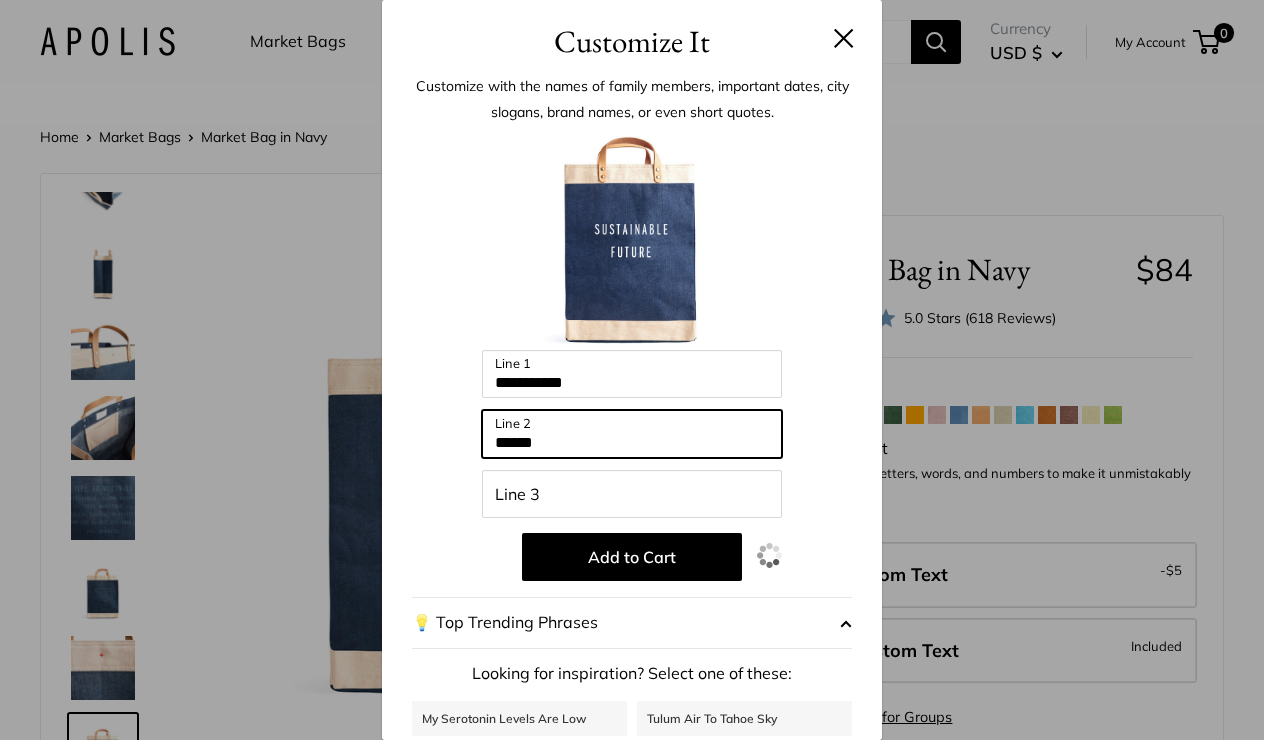 type on "******" 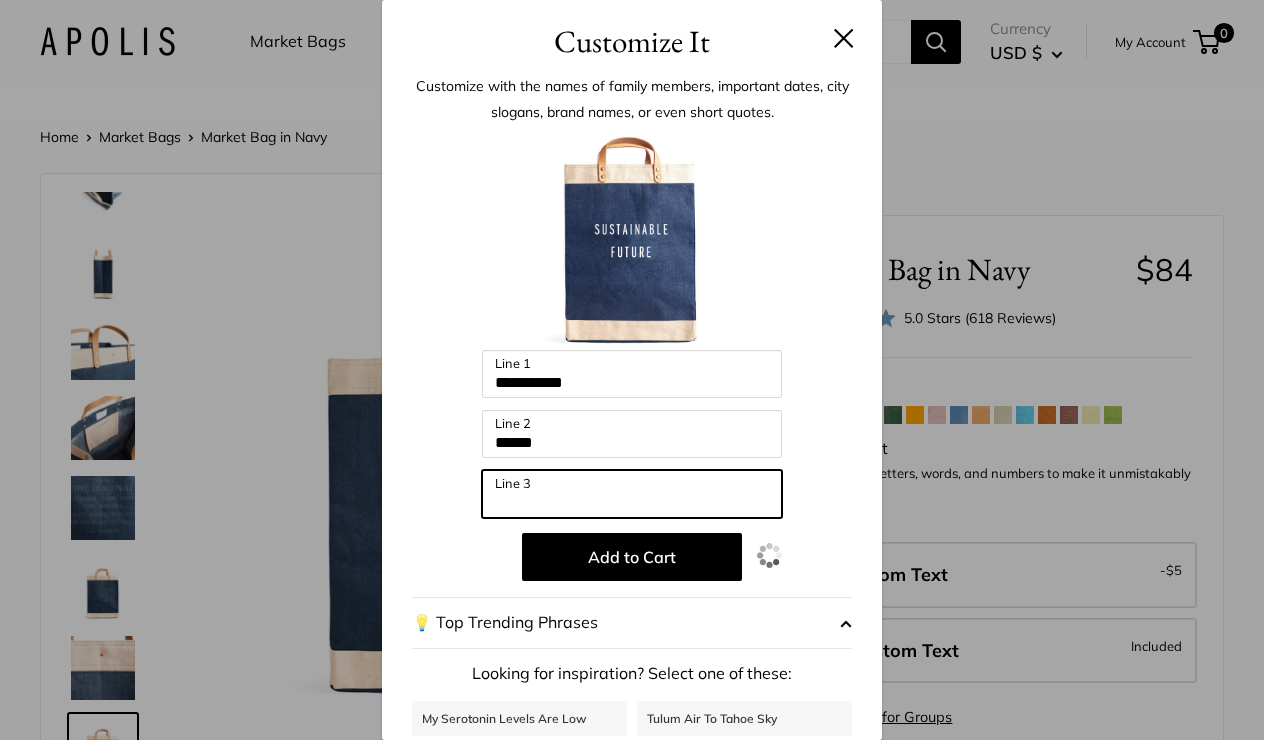 click on "Line 3" at bounding box center (632, 494) 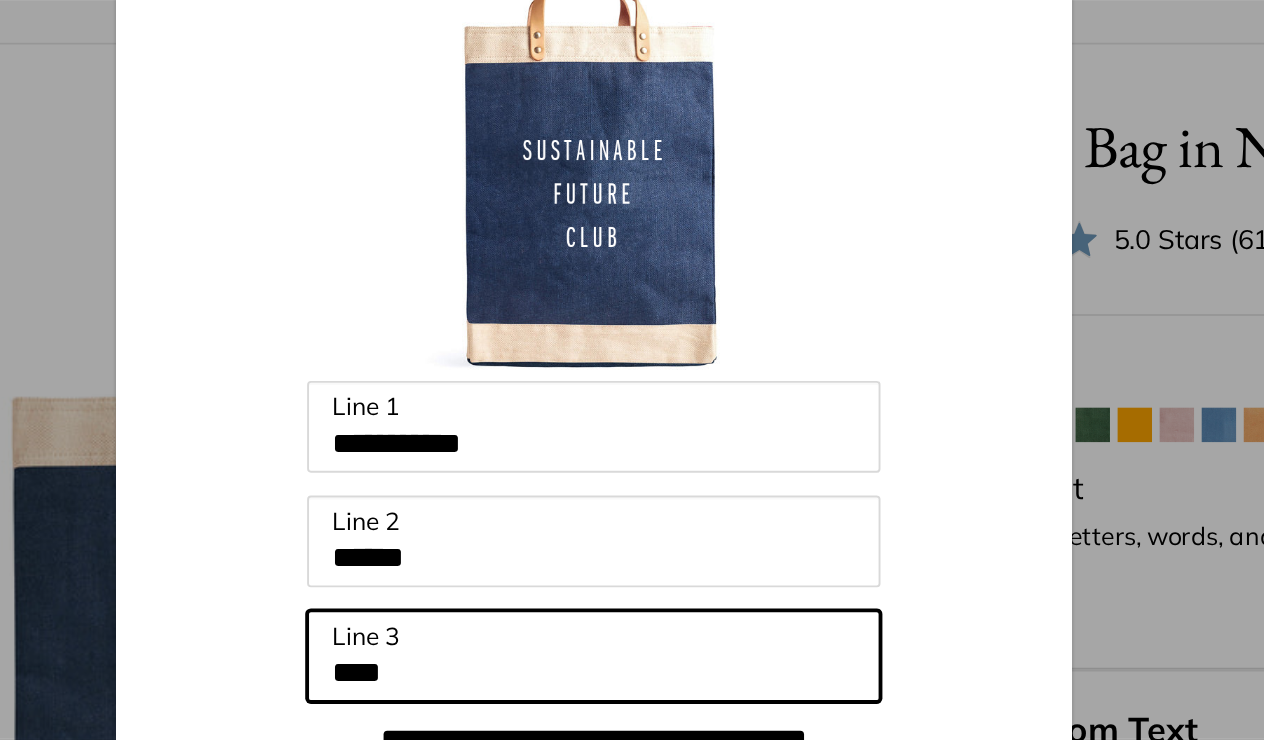 scroll, scrollTop: 14, scrollLeft: 0, axis: vertical 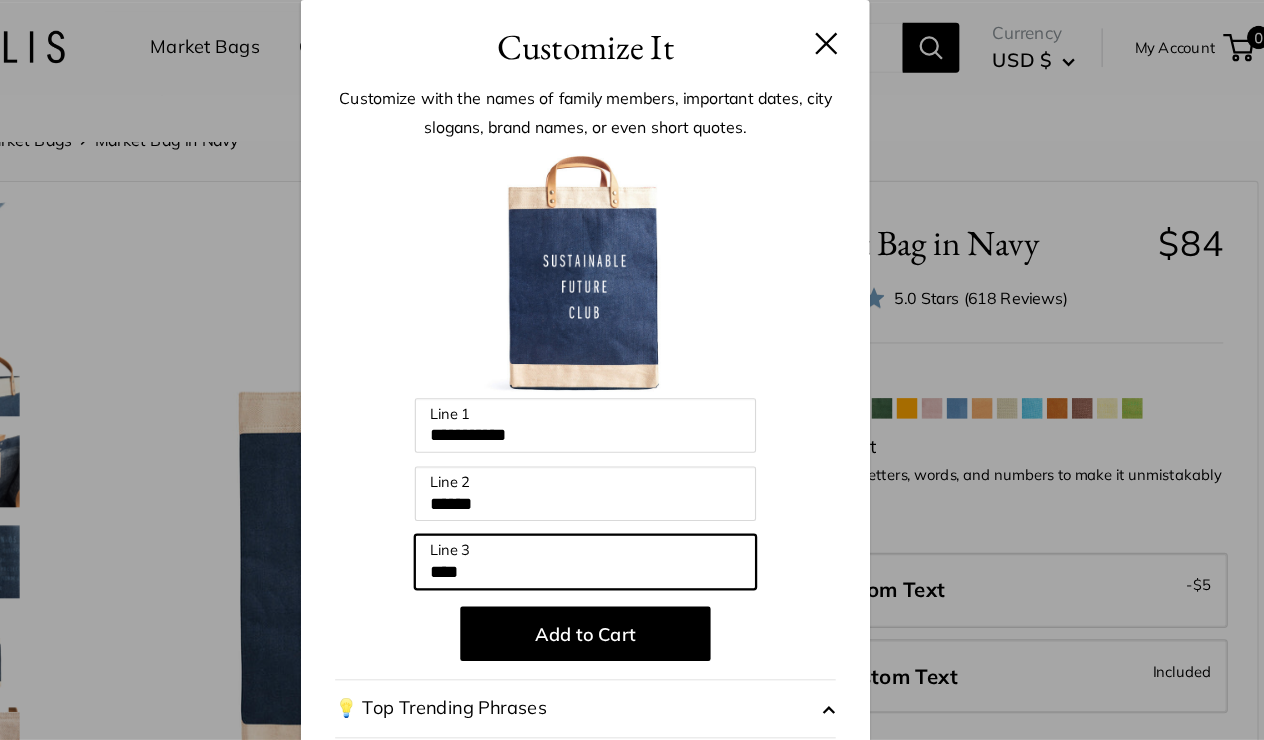 type on "****" 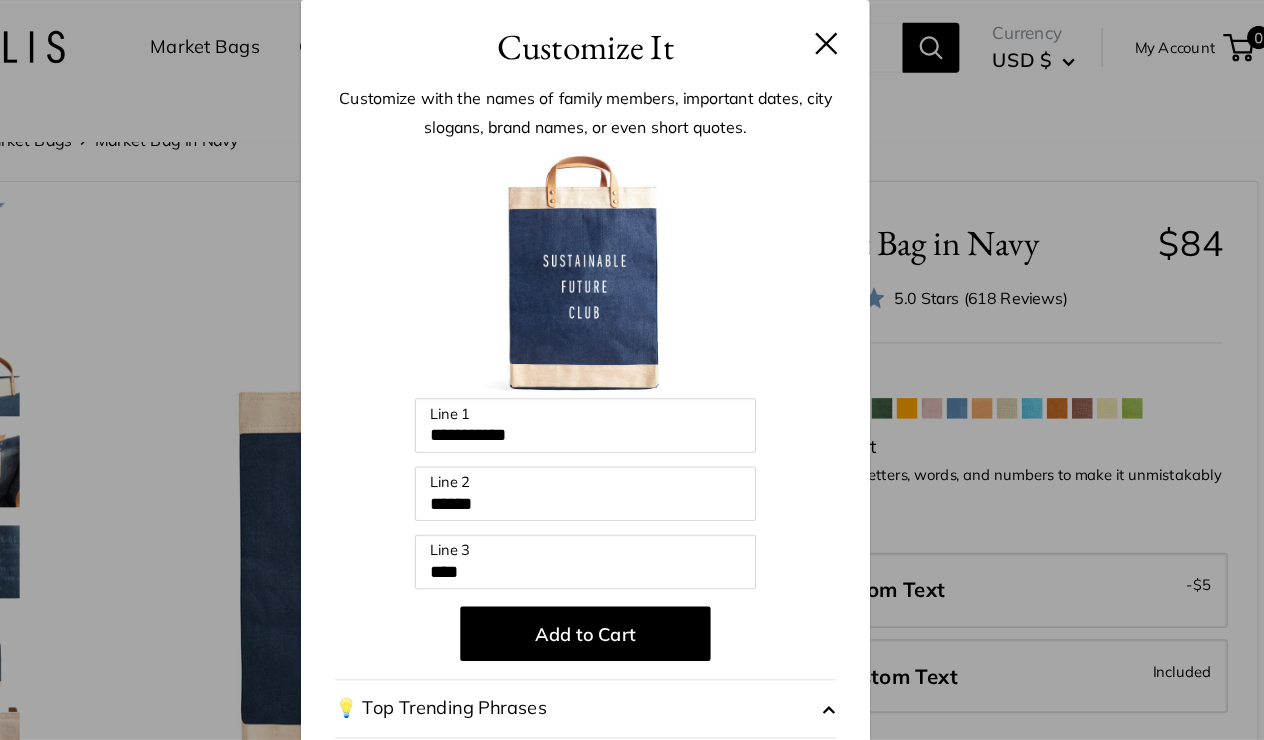 click at bounding box center [844, 38] 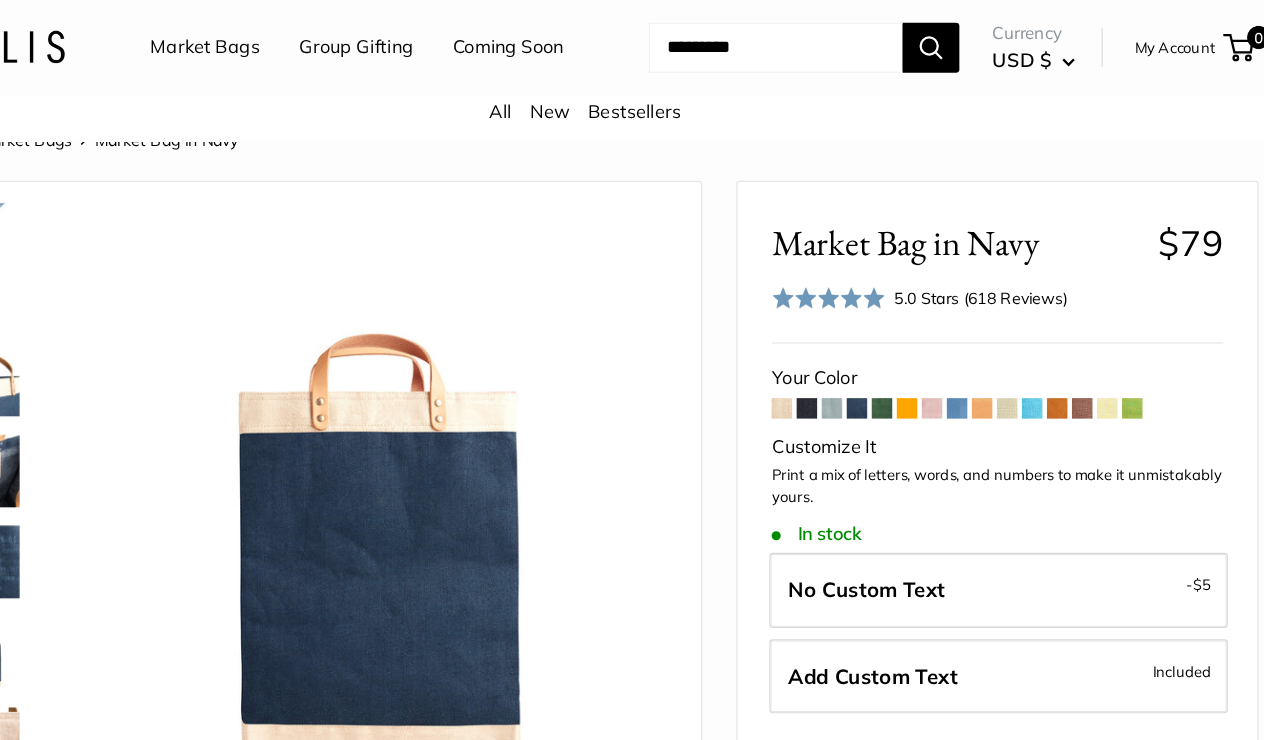 click on "Market Bags" at bounding box center (298, 42) 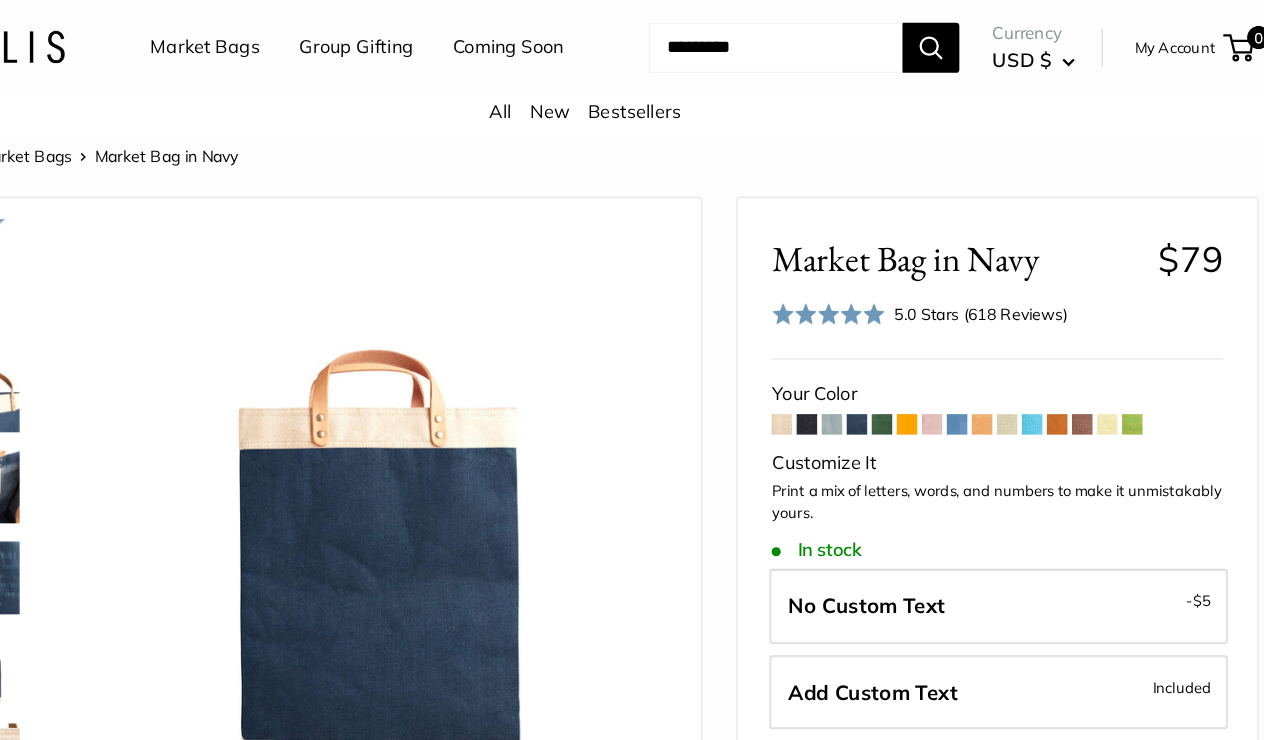 scroll, scrollTop: 0, scrollLeft: 0, axis: both 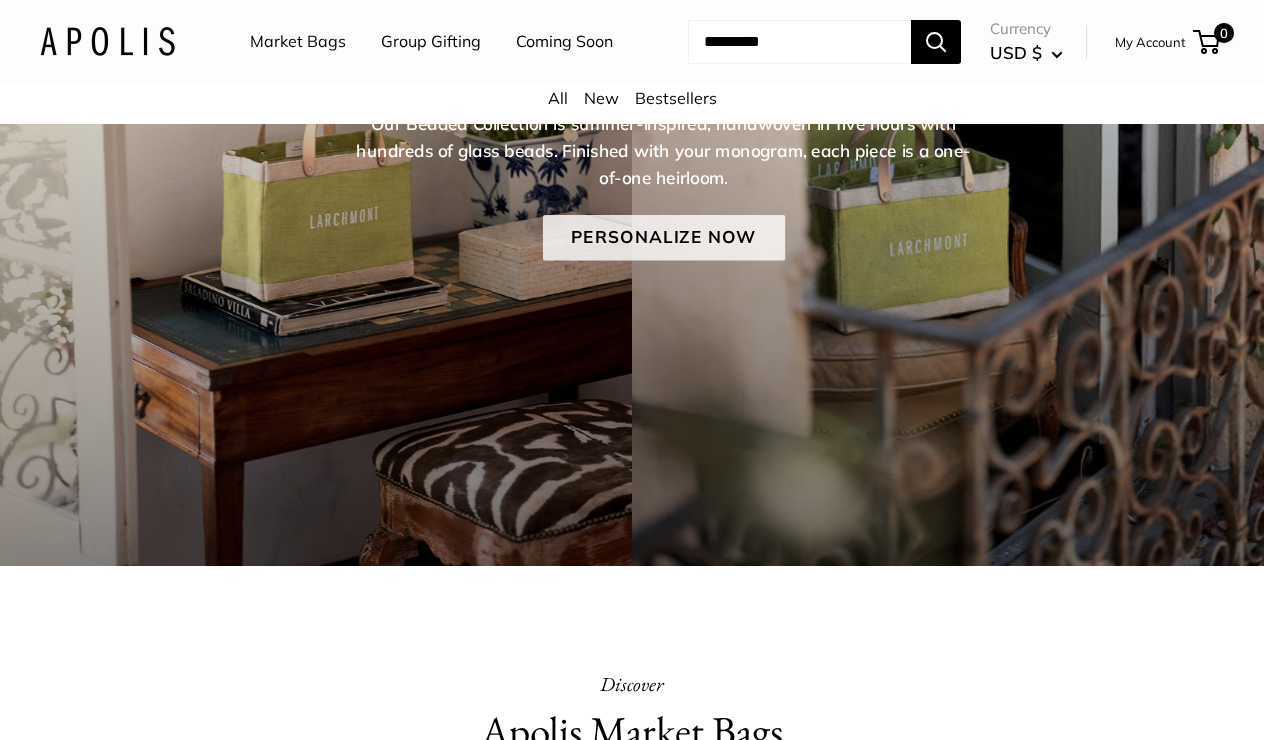 click on "Personalize Now" at bounding box center [663, 238] 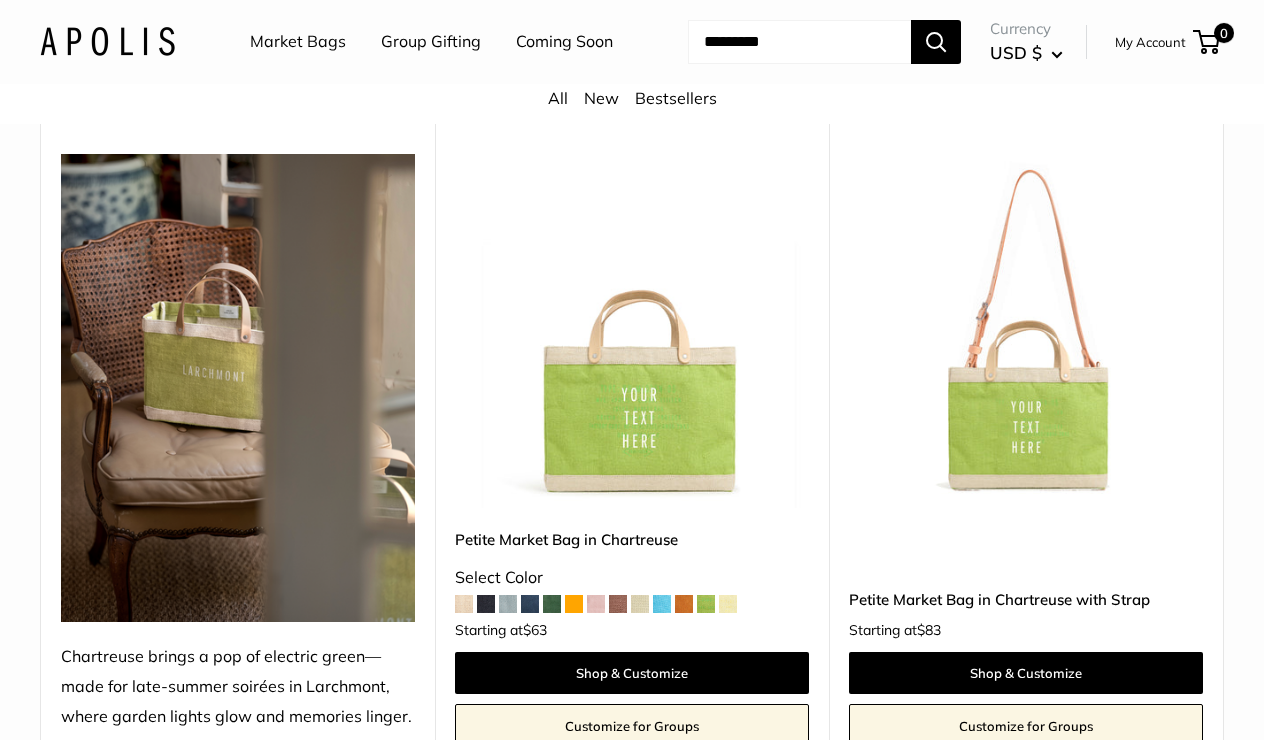scroll, scrollTop: 275, scrollLeft: 0, axis: vertical 